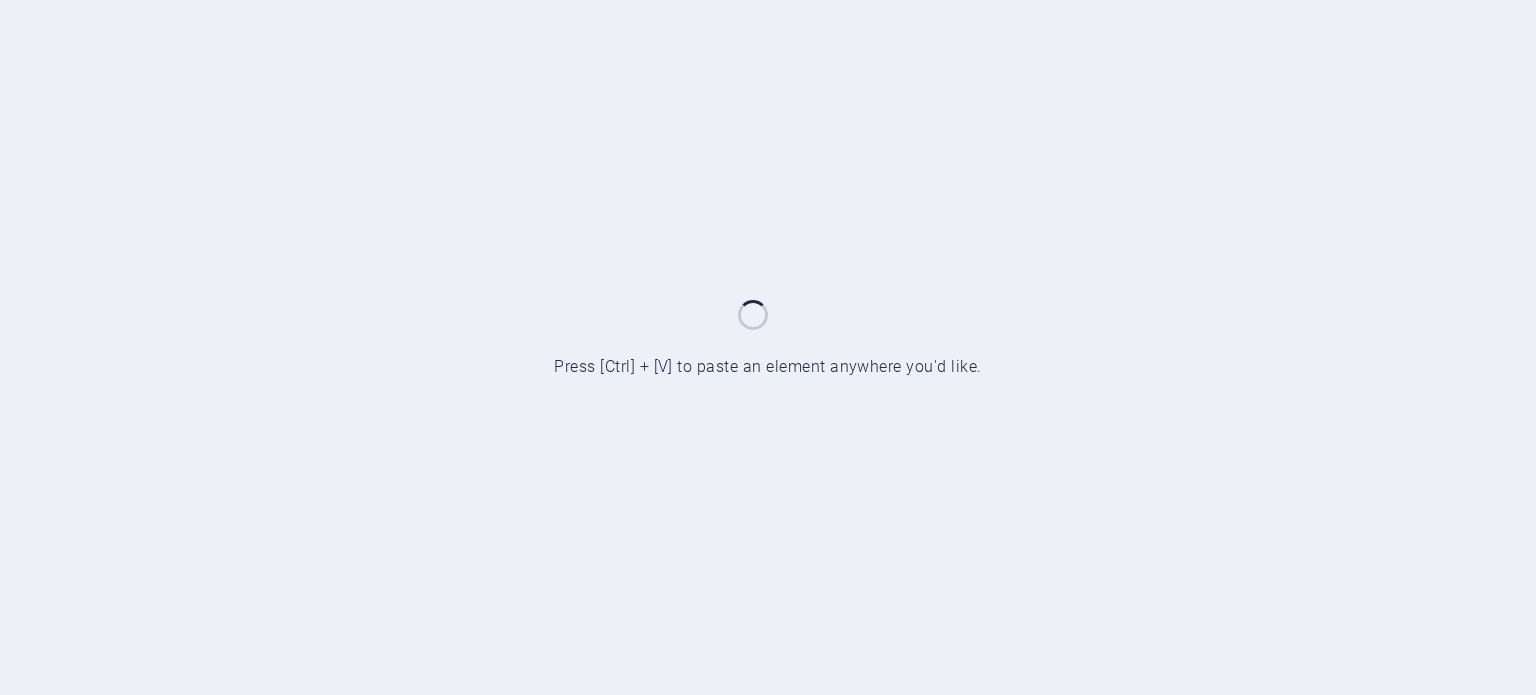 scroll, scrollTop: 0, scrollLeft: 0, axis: both 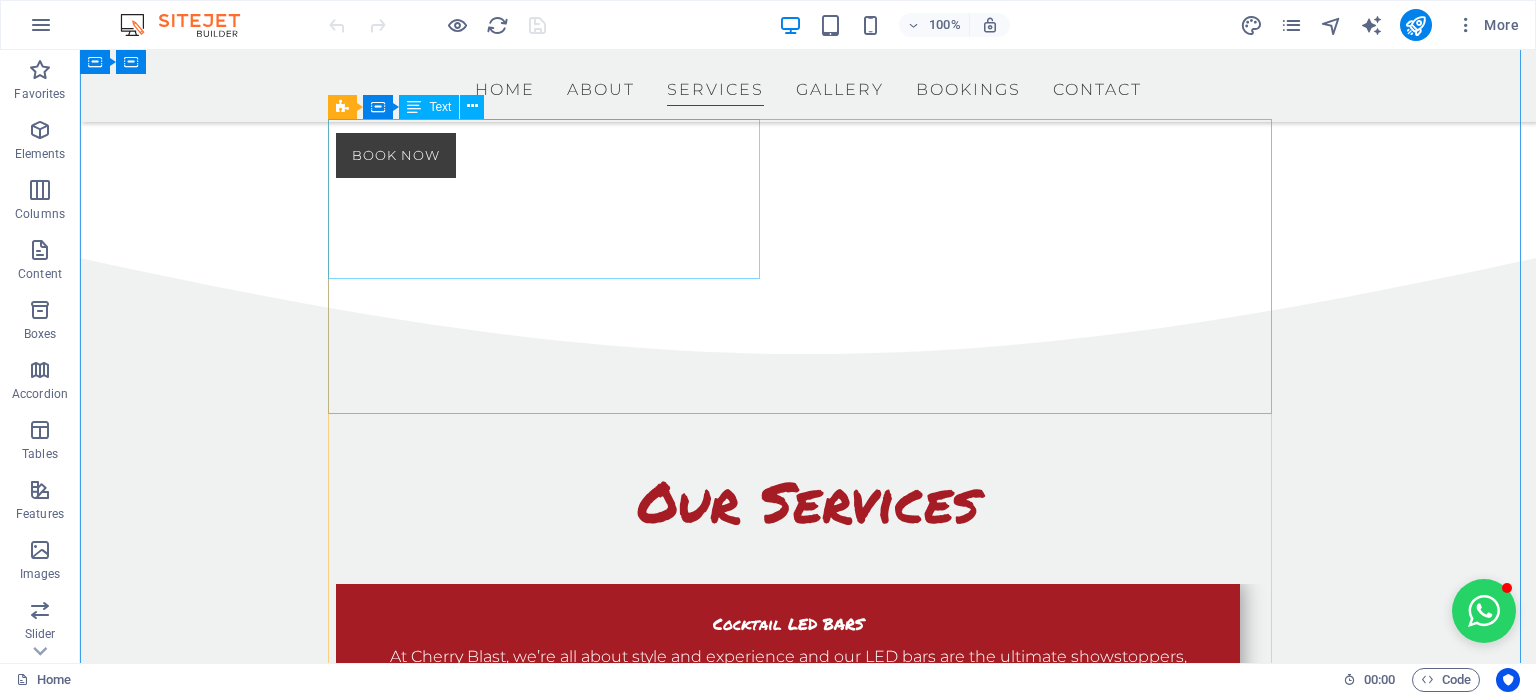 click on "Cocktail LED BARS At Cherry Blast, we’re all about style and experience and our LED bars are the ultimate showstoppers, turning heads at every event" at bounding box center (788, 664) 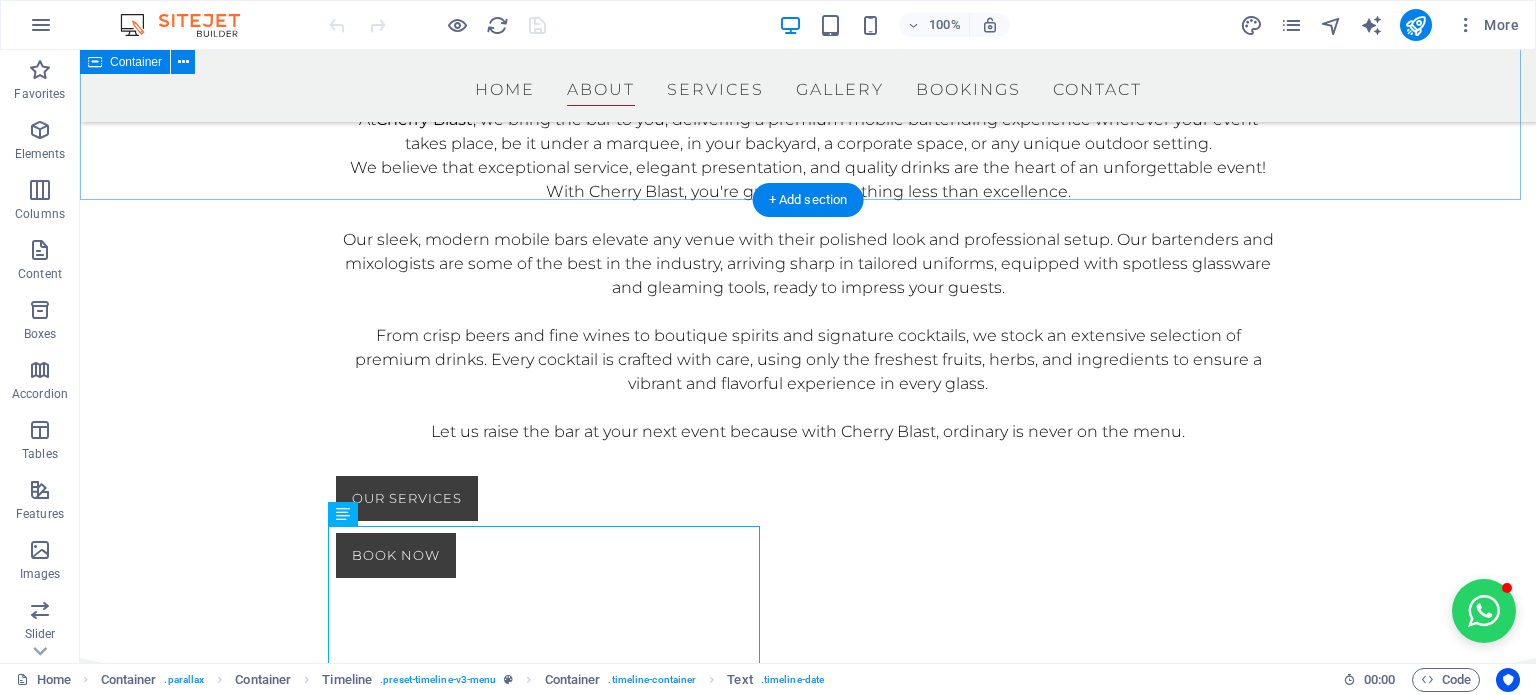 scroll, scrollTop: 1226, scrollLeft: 0, axis: vertical 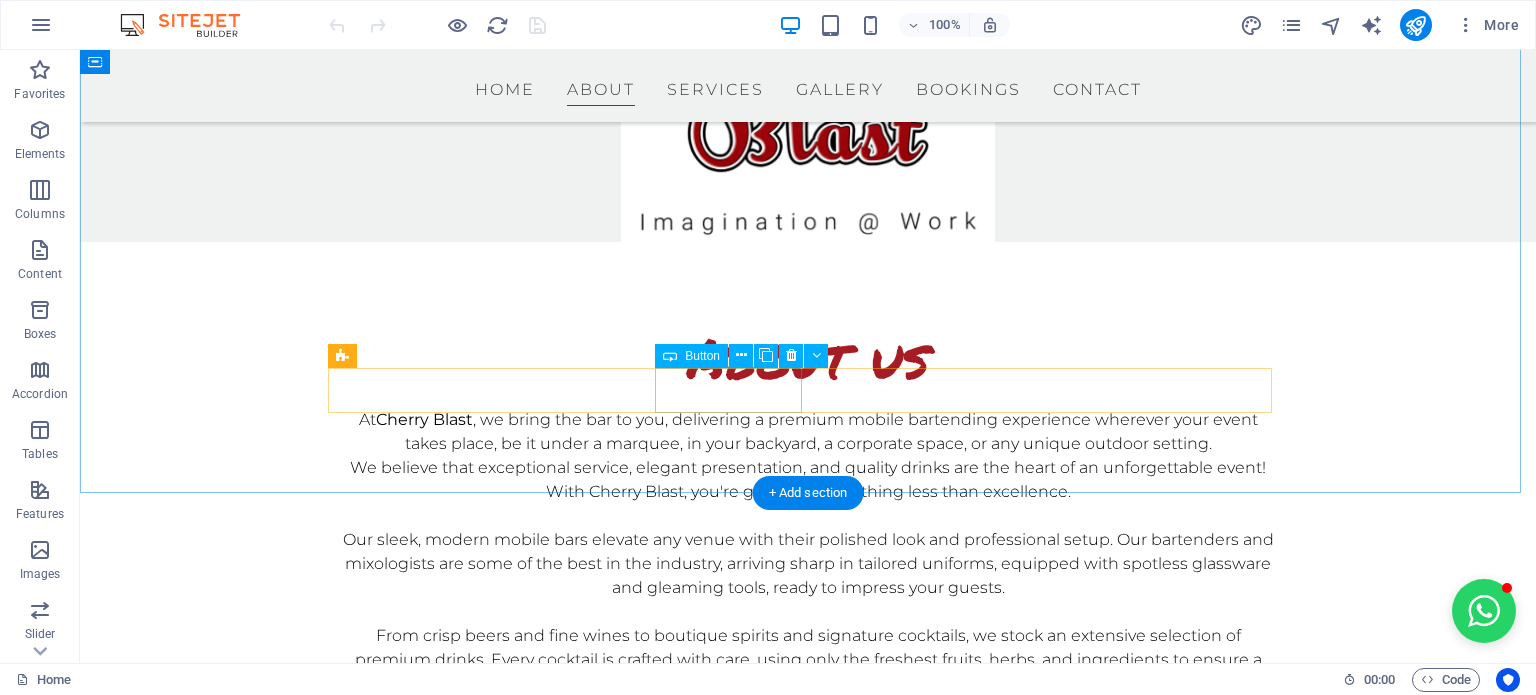 click on "our services" at bounding box center [808, 798] 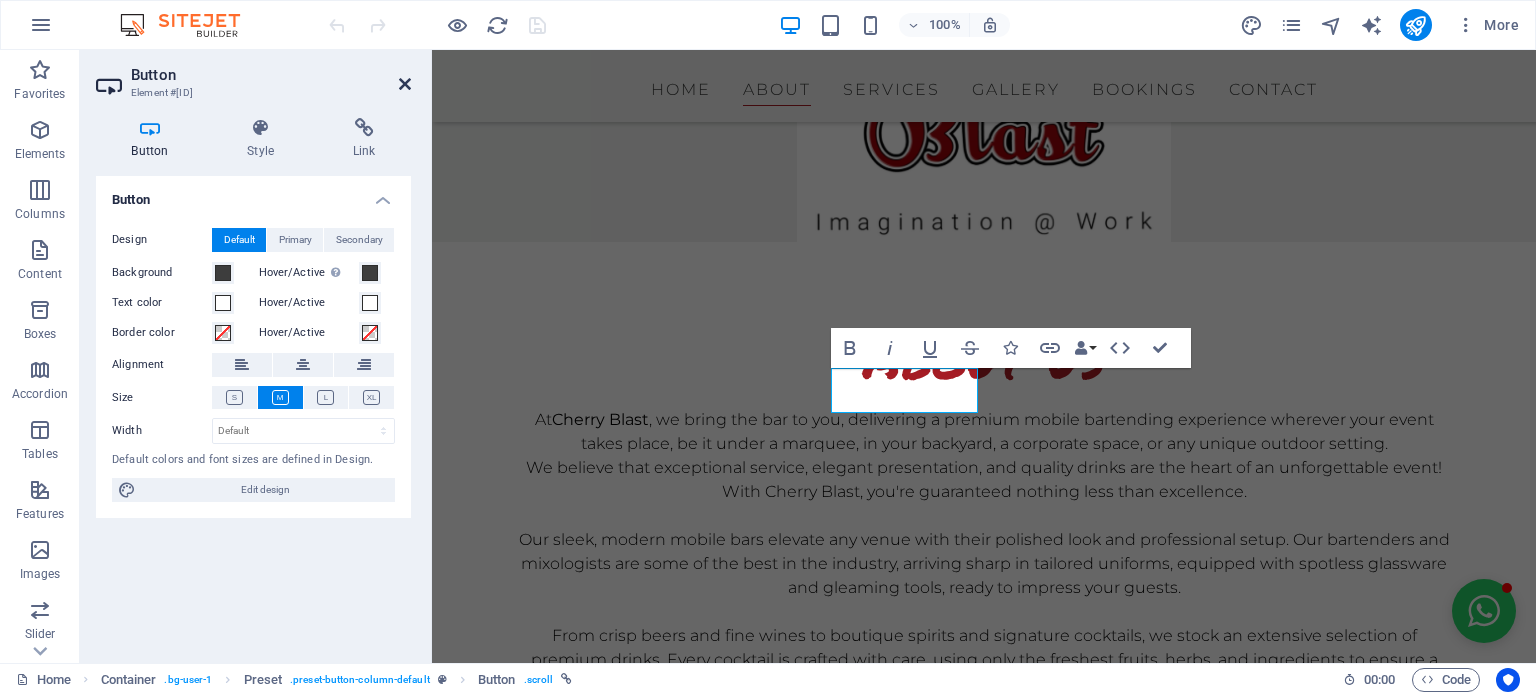 click at bounding box center (405, 84) 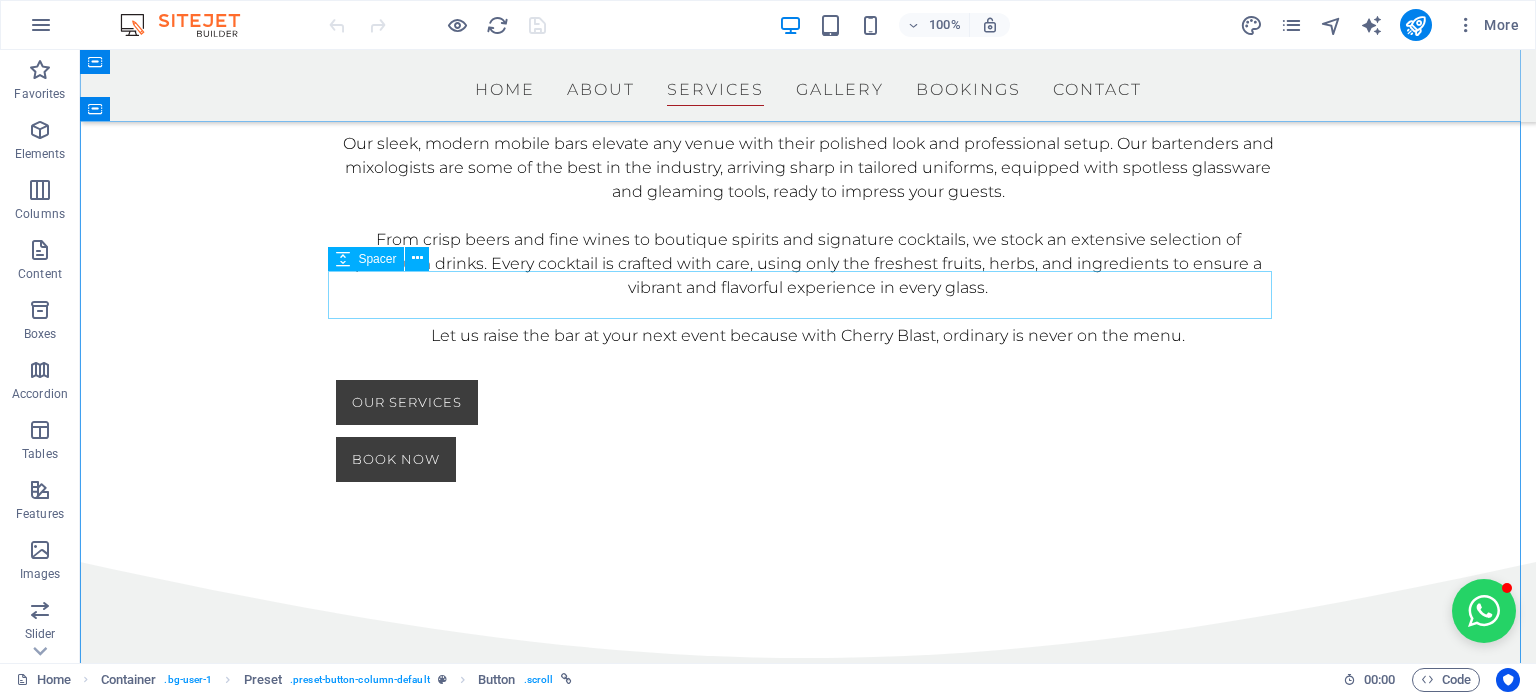 scroll, scrollTop: 1726, scrollLeft: 0, axis: vertical 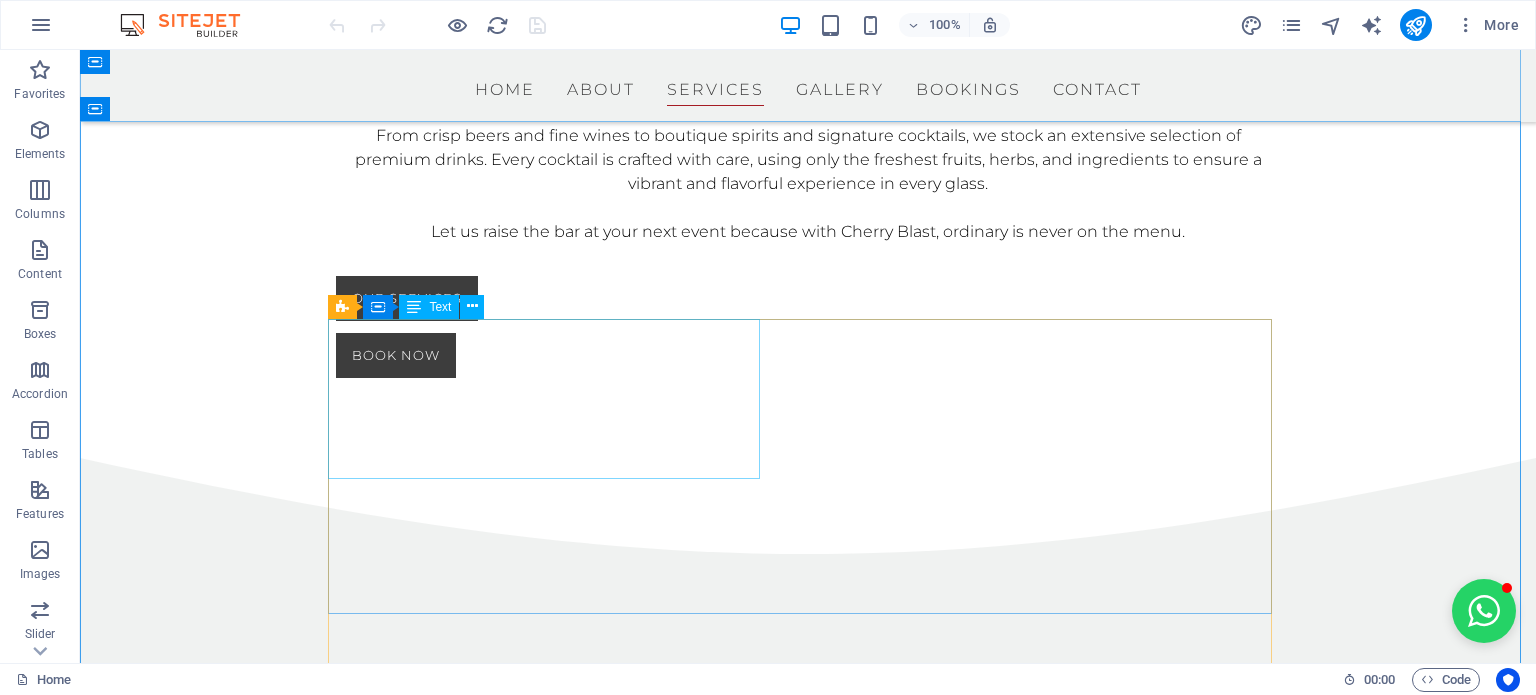 click on "Cocktail LED BARS At Cherry Blast, we’re all about style and experience and our LED bars are the ultimate showstoppers, turning heads at every event" at bounding box center [788, 864] 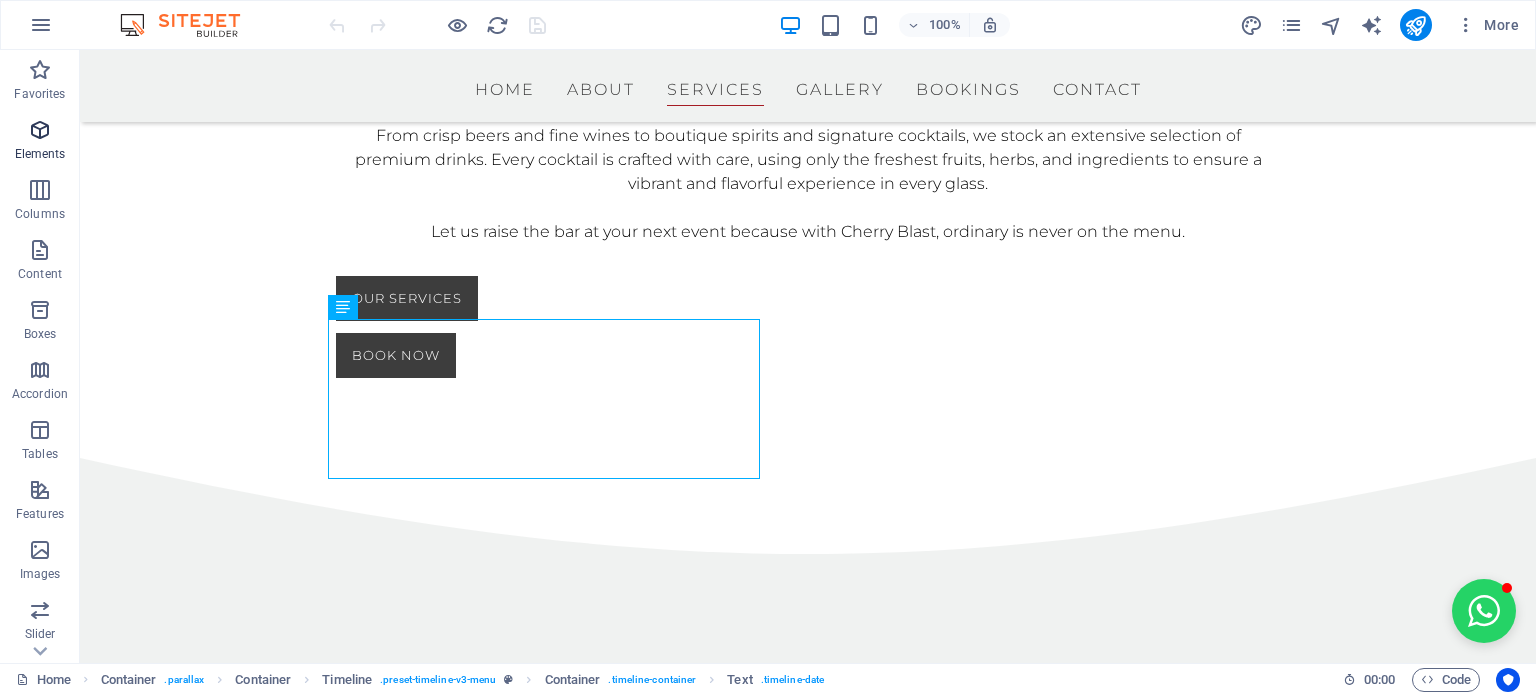 click on "Elements" at bounding box center [40, 154] 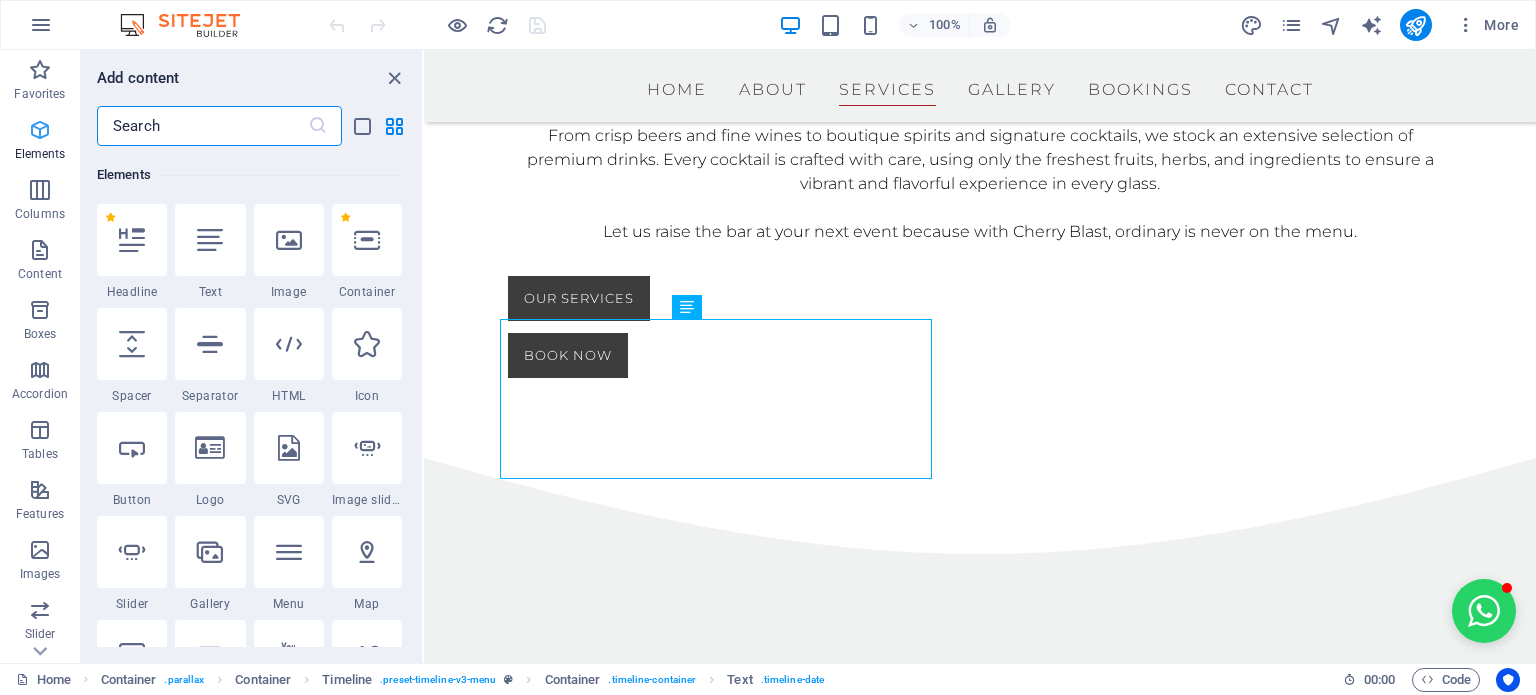 scroll, scrollTop: 212, scrollLeft: 0, axis: vertical 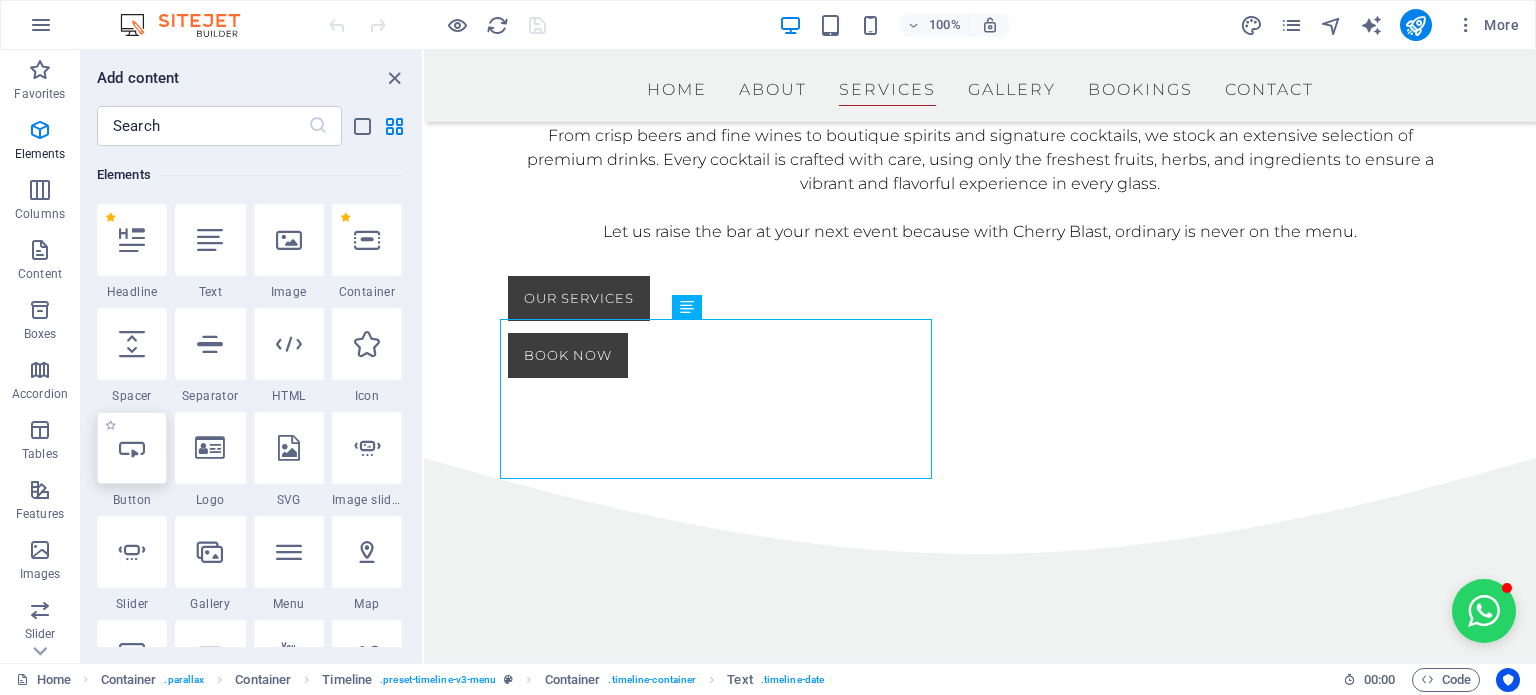 click at bounding box center (132, 448) 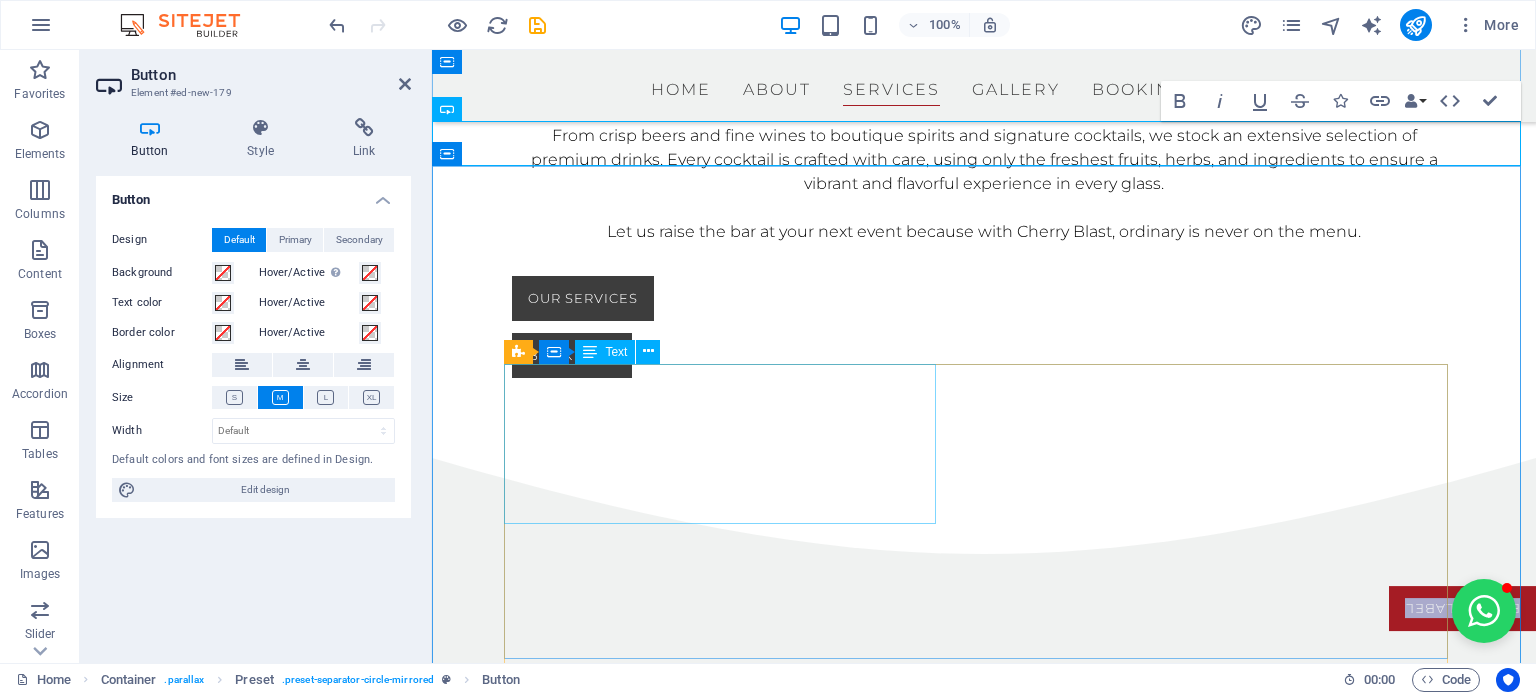 click on "Cocktail LED BARS At Cherry Blast, we’re all about style and experience and our LED bars are the ultimate showstoppers, turning heads at every event" at bounding box center [964, 909] 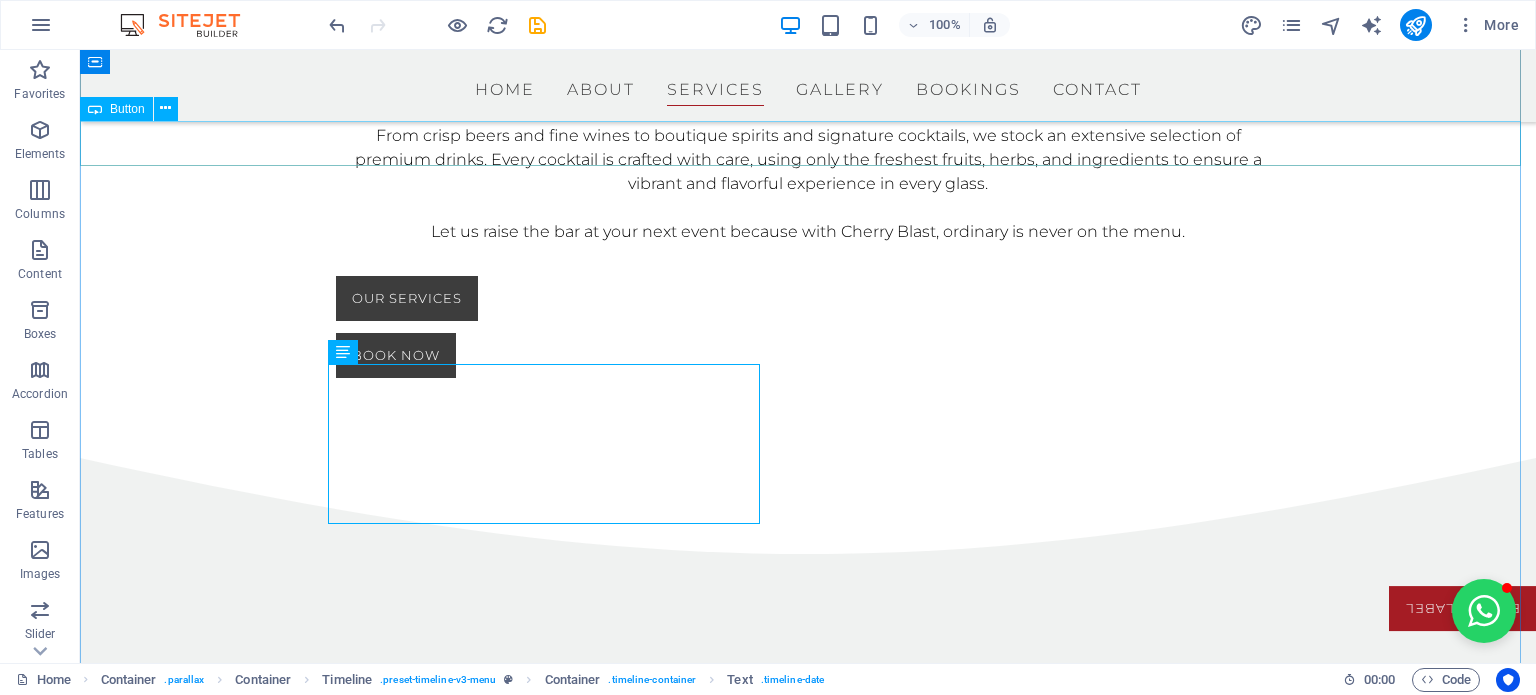 click on "Button label" at bounding box center (808, 608) 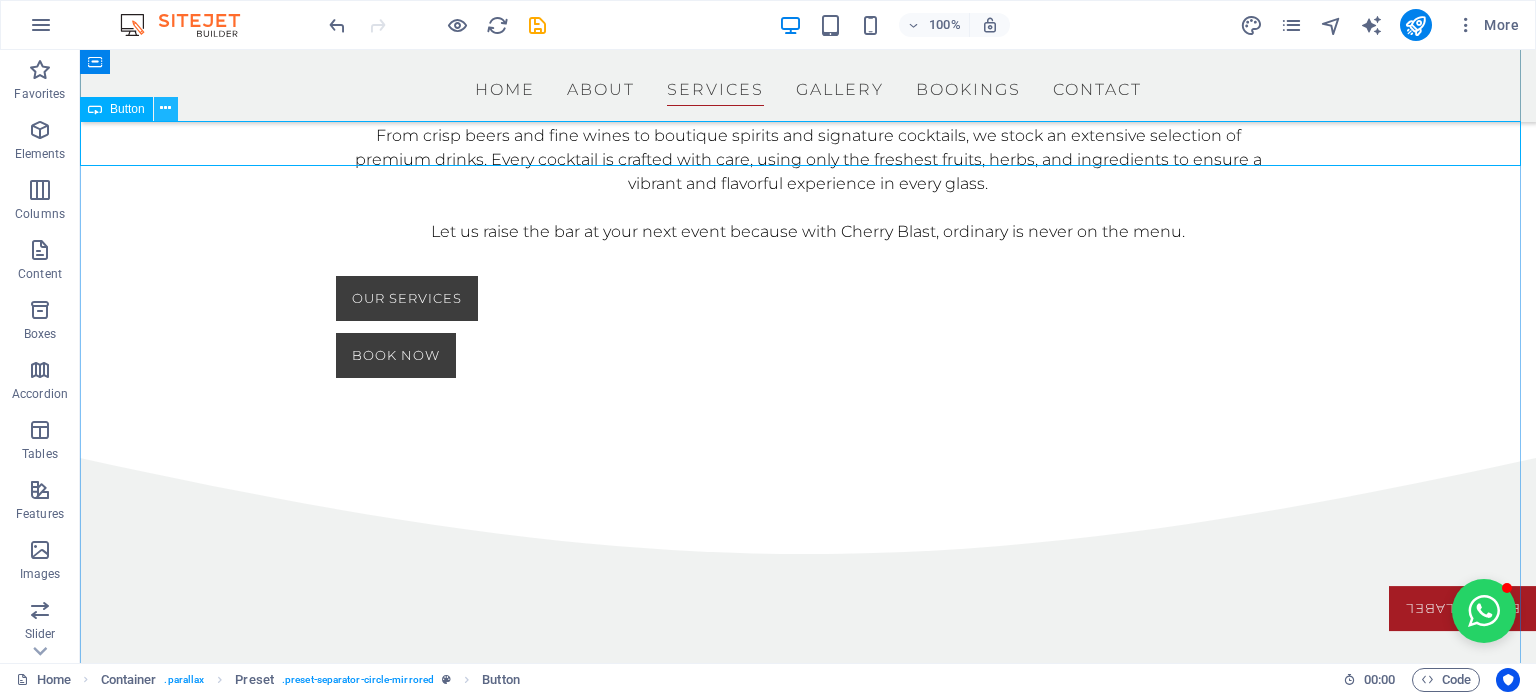 click at bounding box center (166, 109) 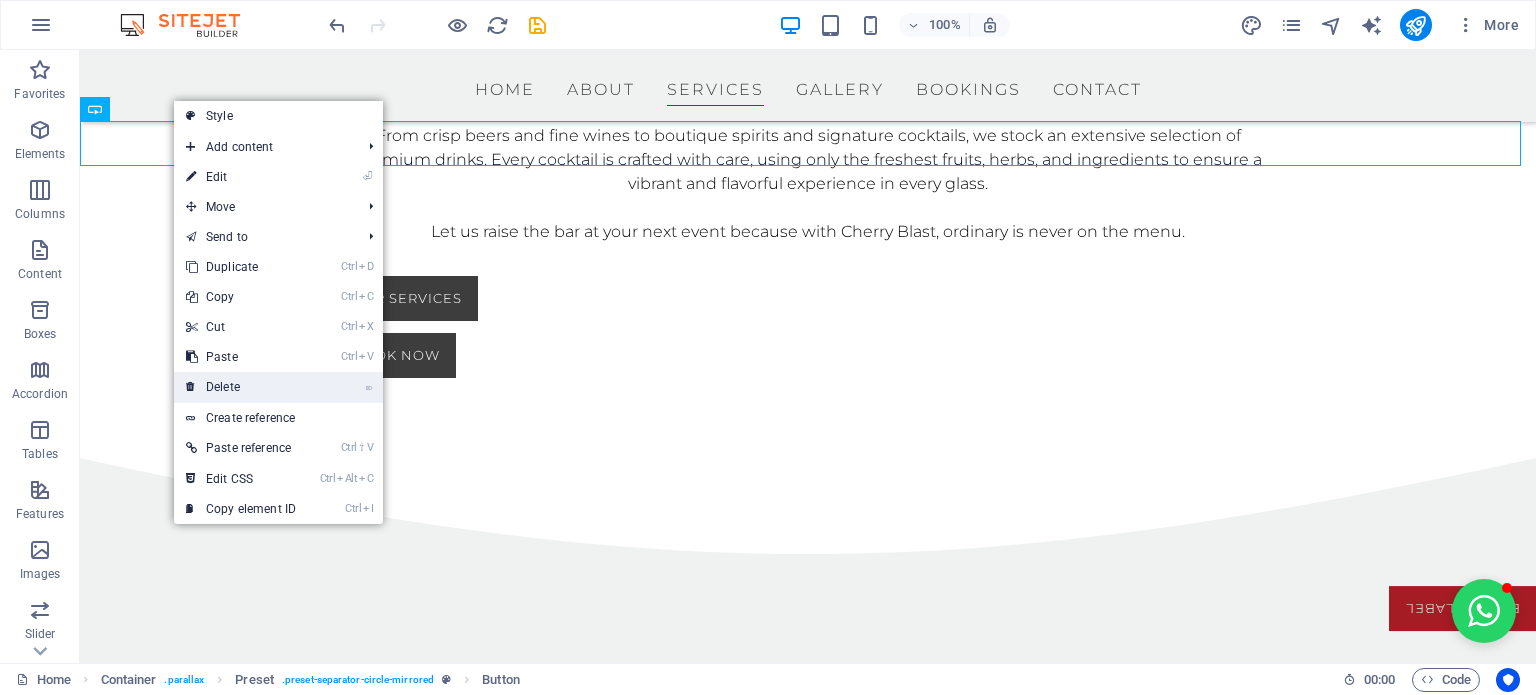 click on "⌦  Delete" at bounding box center [241, 387] 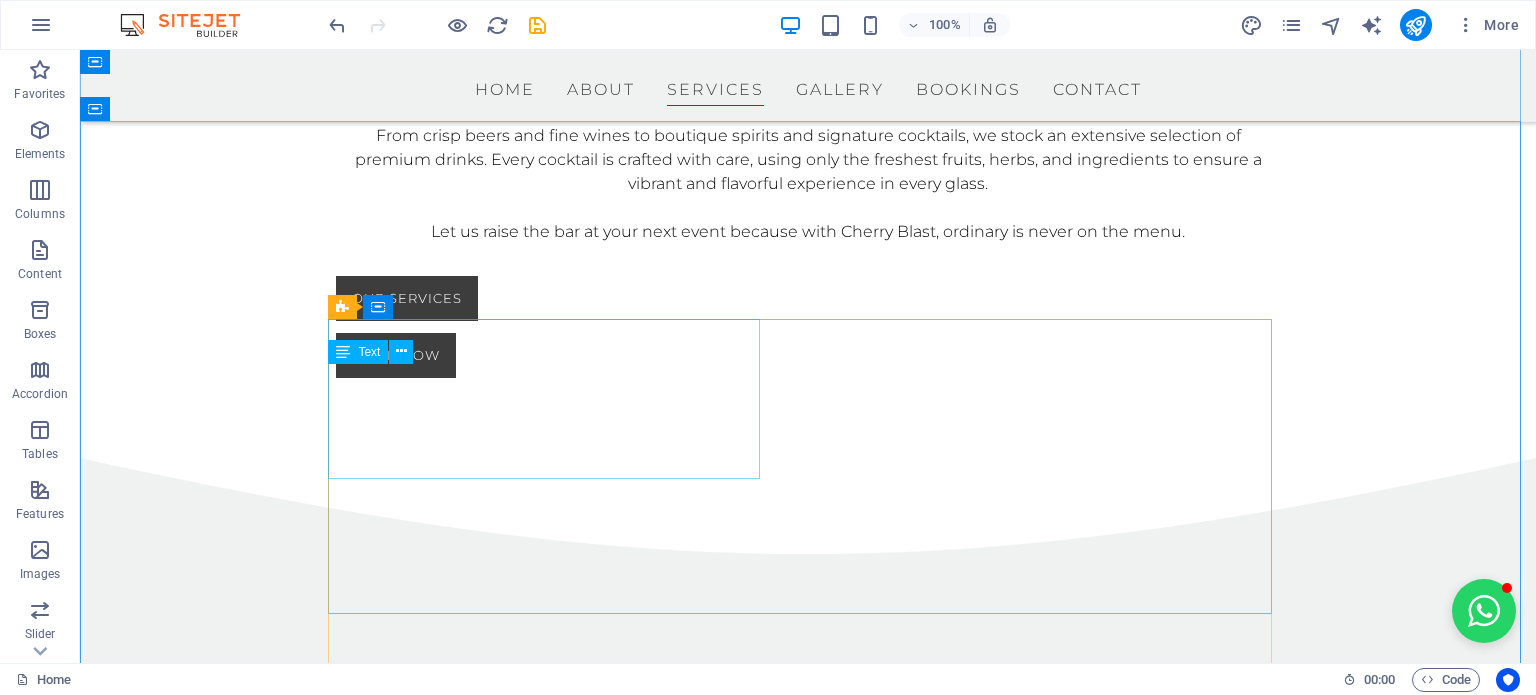 click on "Cocktail LED BARS At Cherry Blast, we’re all about style and experience and our LED bars are the ultimate showstoppers, turning heads at every event" at bounding box center [788, 864] 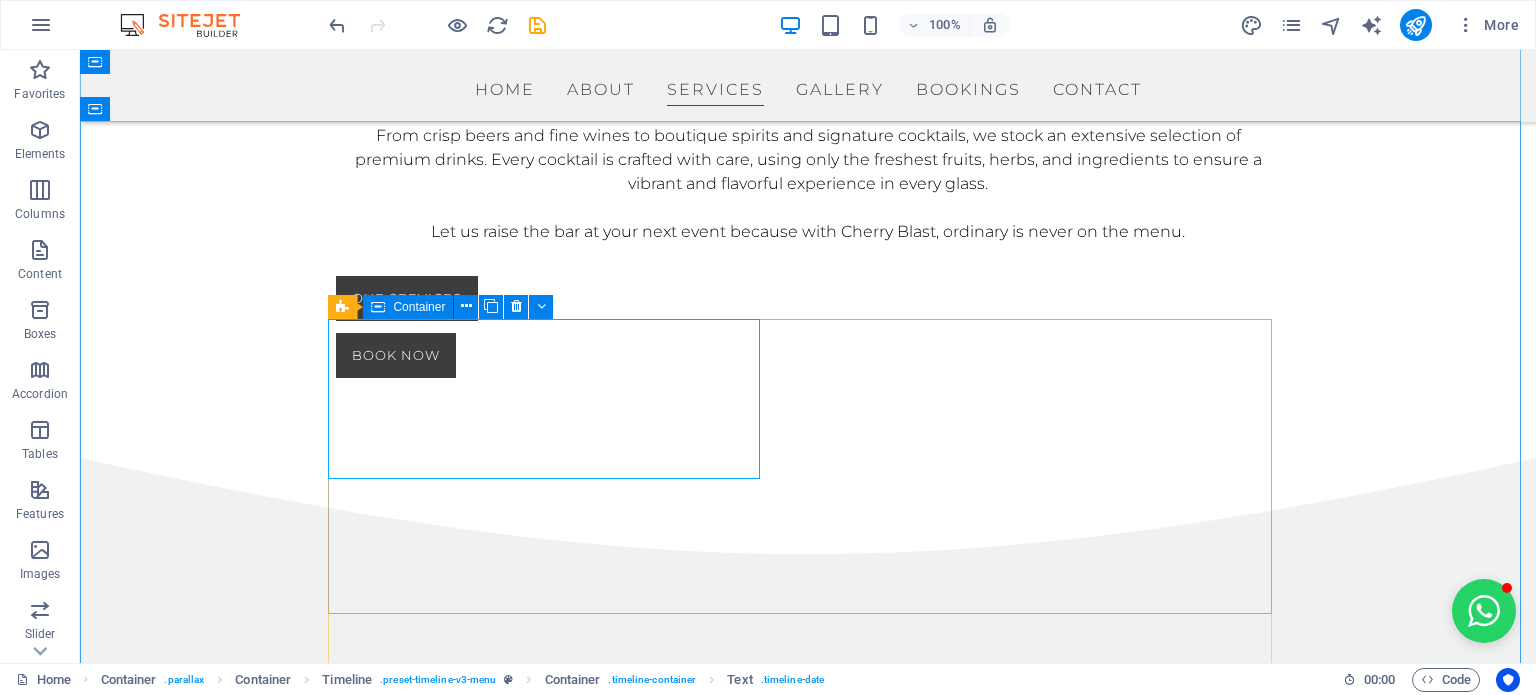 click on "Container" at bounding box center [419, 307] 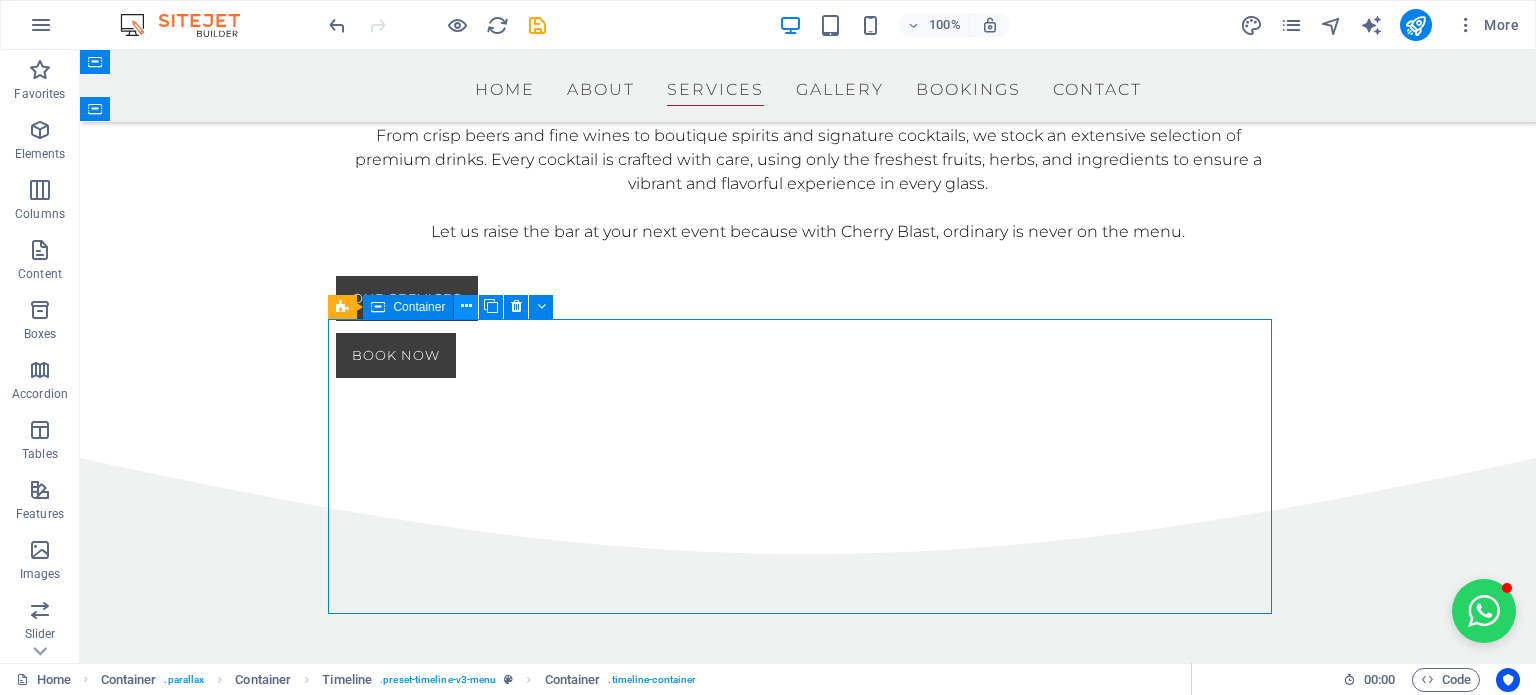 click at bounding box center [466, 307] 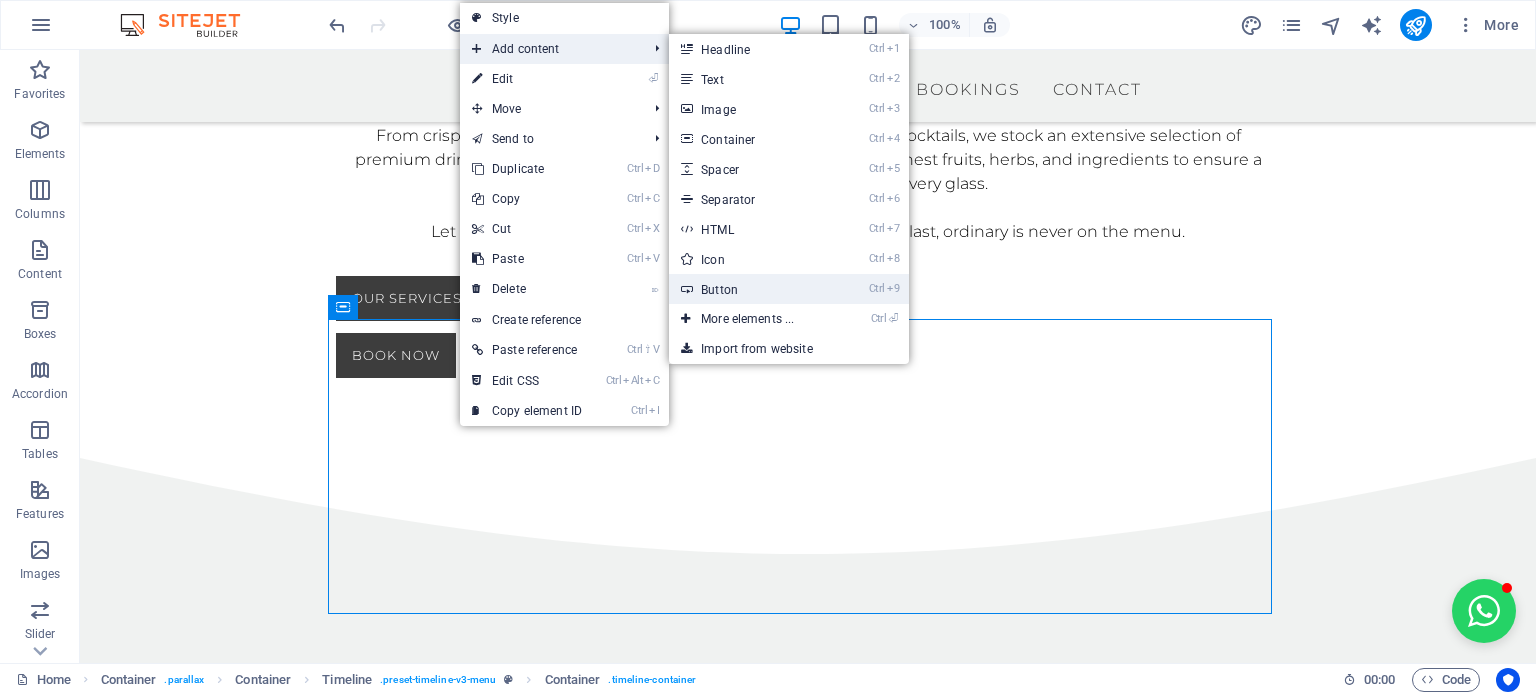 click on "Ctrl 9  Button" at bounding box center (751, 289) 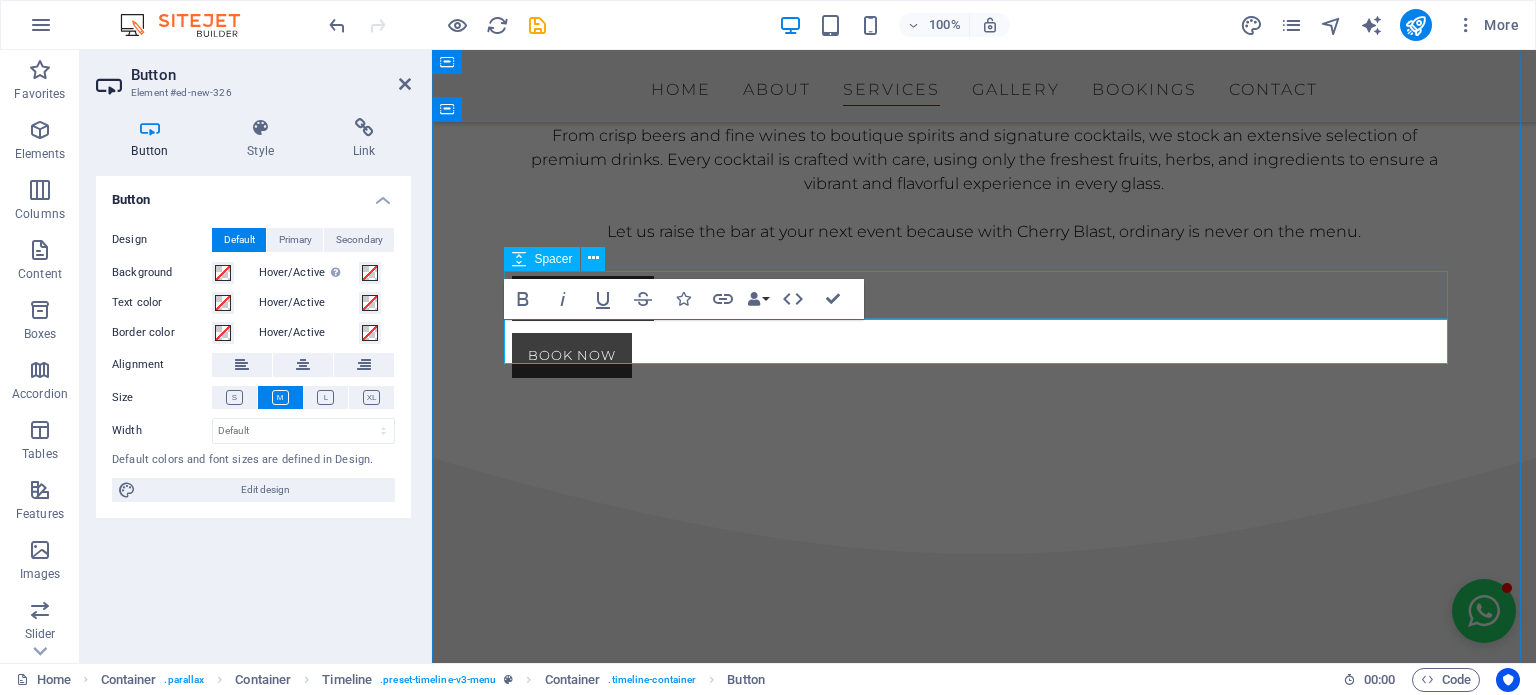 click at bounding box center [984, 760] 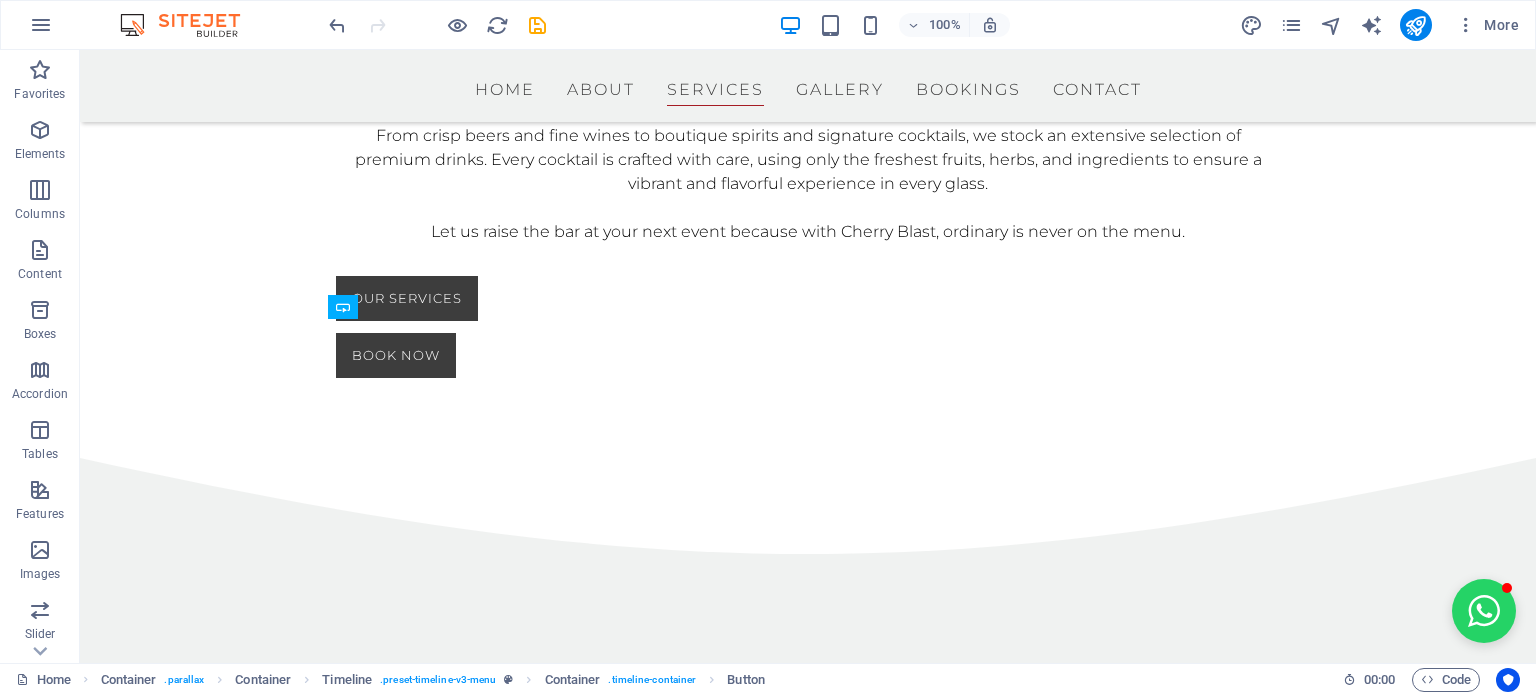 drag, startPoint x: 440, startPoint y: 335, endPoint x: 585, endPoint y: 475, distance: 201.55644 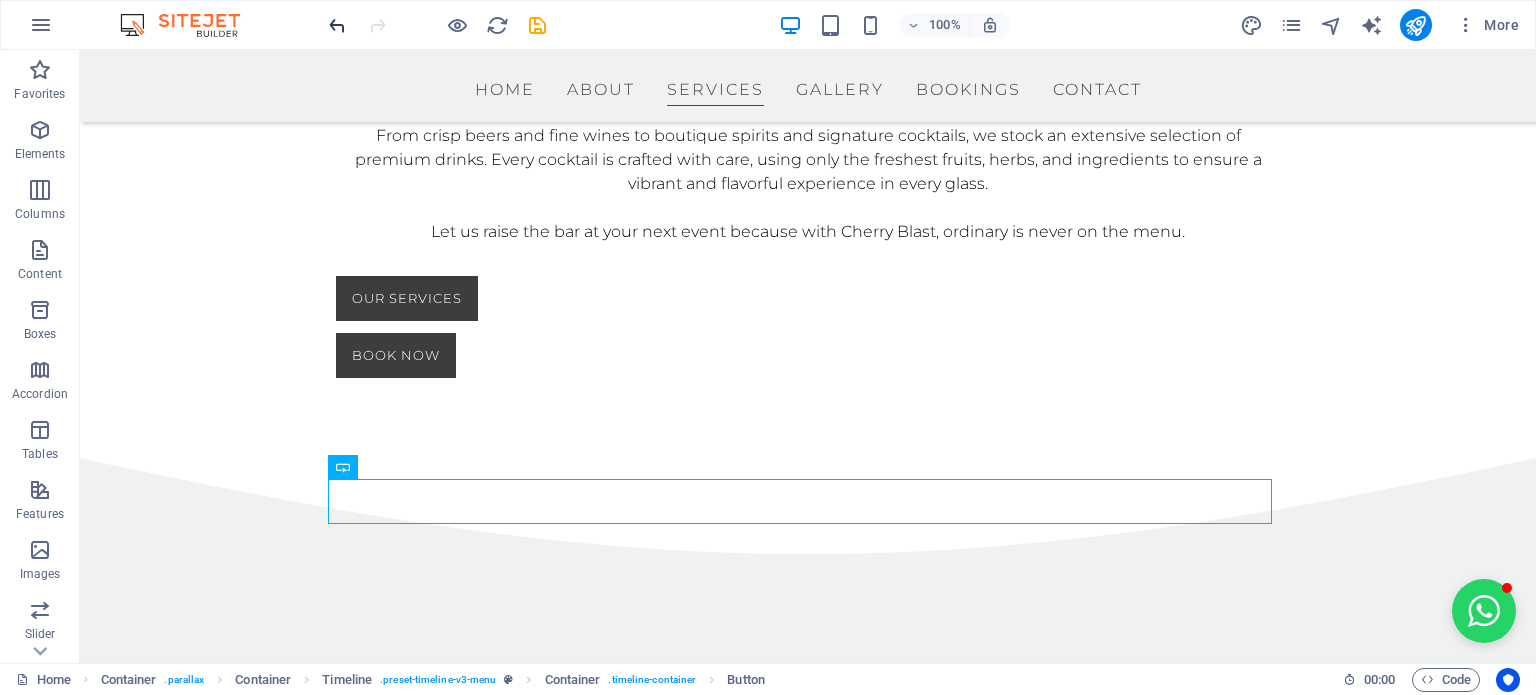 click at bounding box center (337, 25) 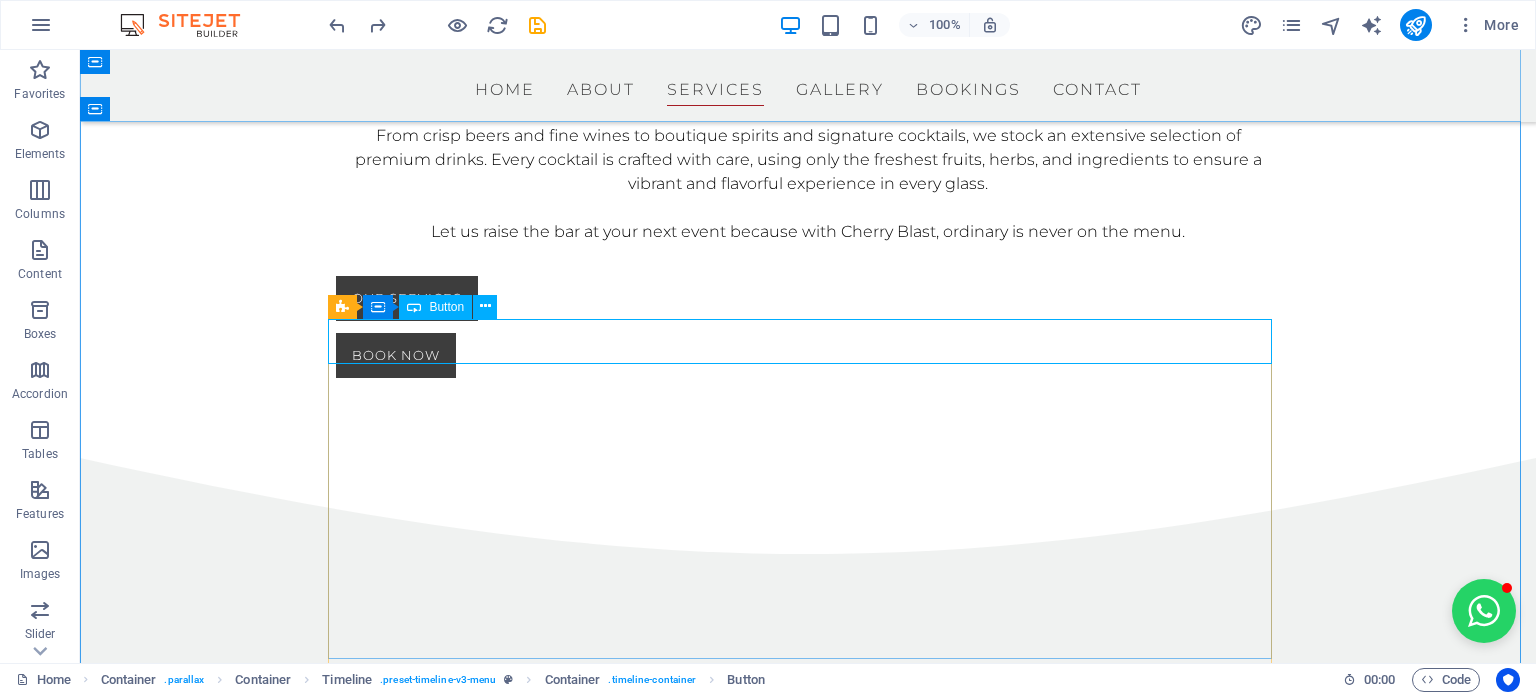 type 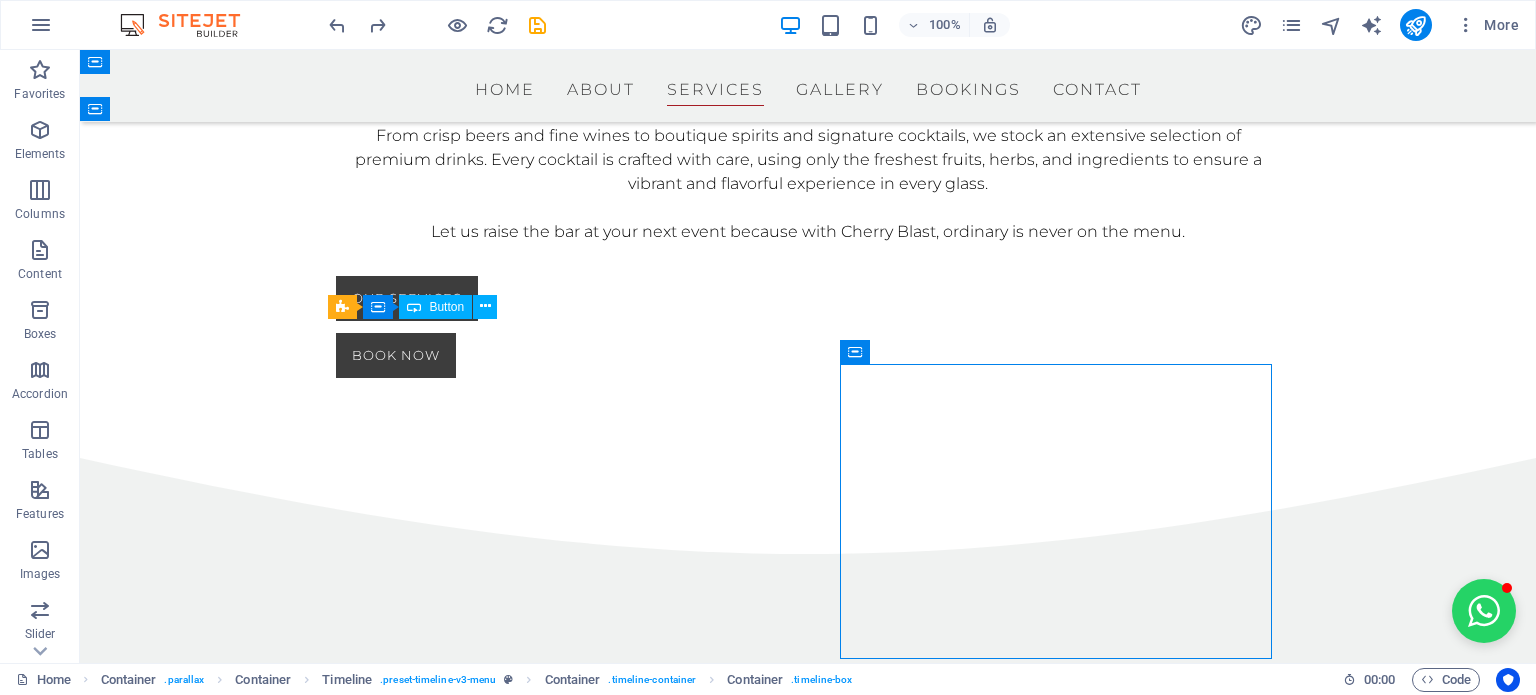 click on "Button label" at bounding box center [808, 806] 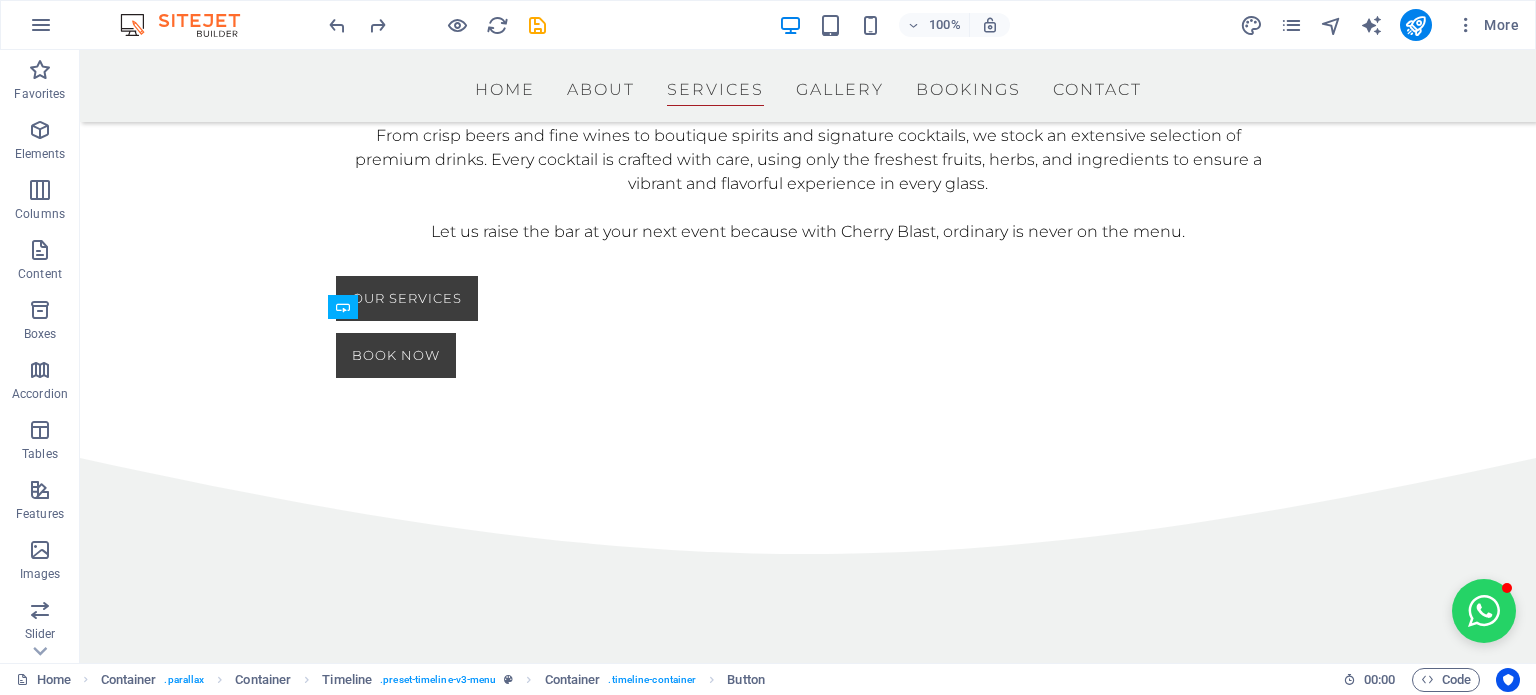 drag, startPoint x: 440, startPoint y: 343, endPoint x: 414, endPoint y: 425, distance: 86.023254 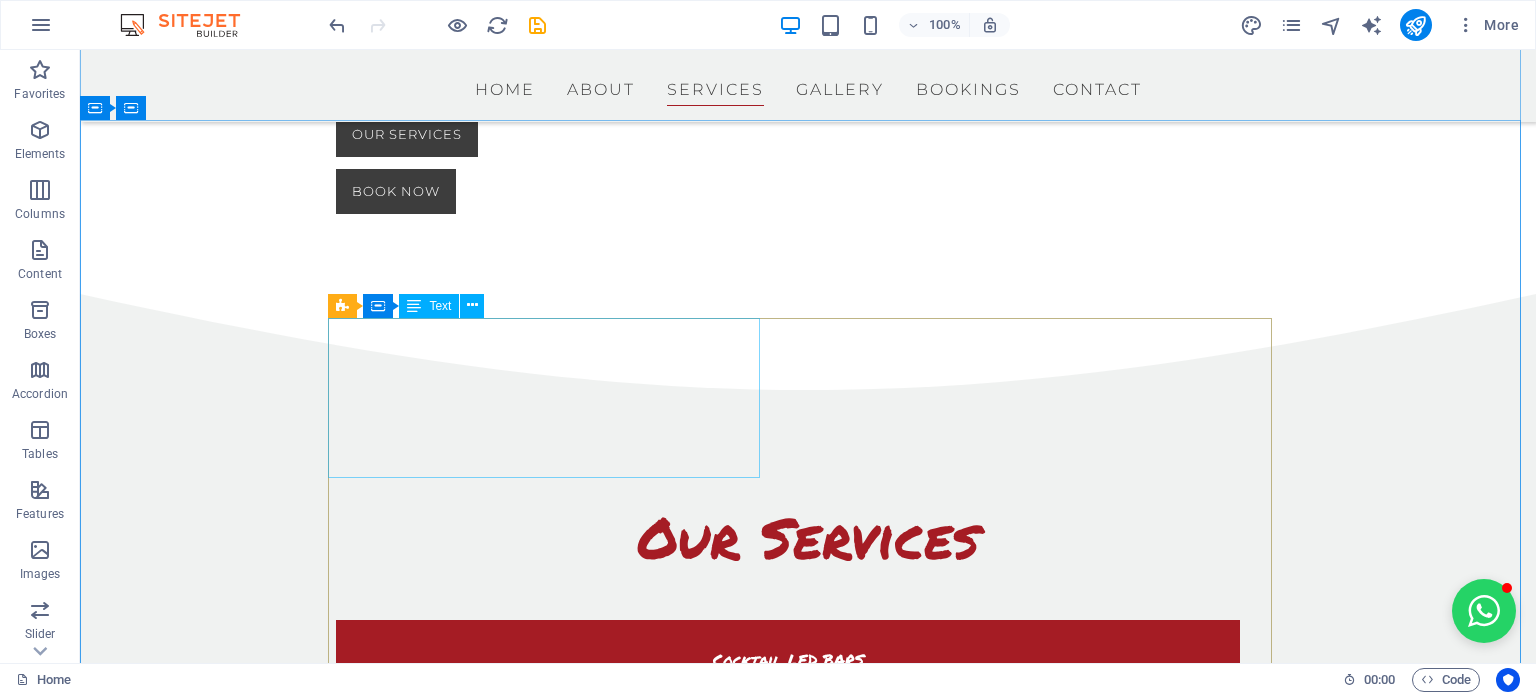 scroll, scrollTop: 1726, scrollLeft: 0, axis: vertical 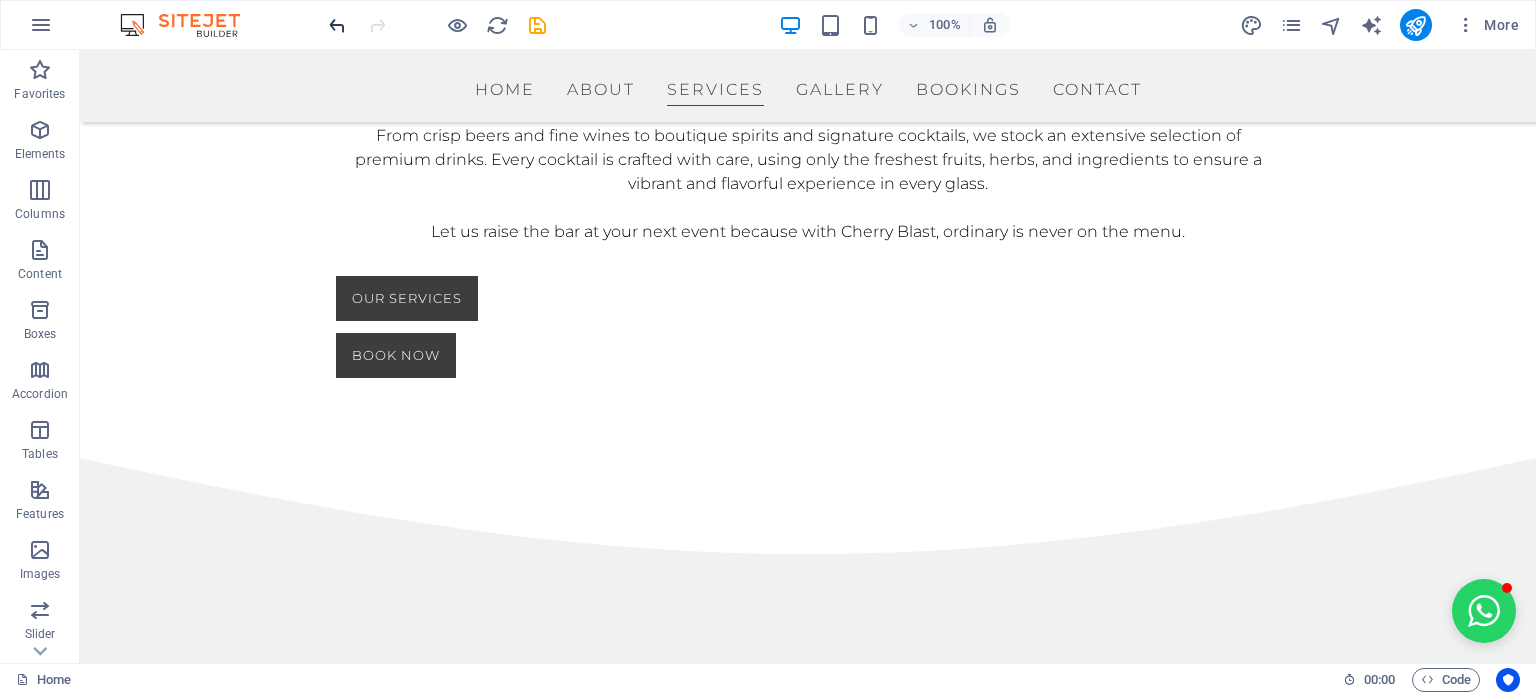 click at bounding box center (337, 25) 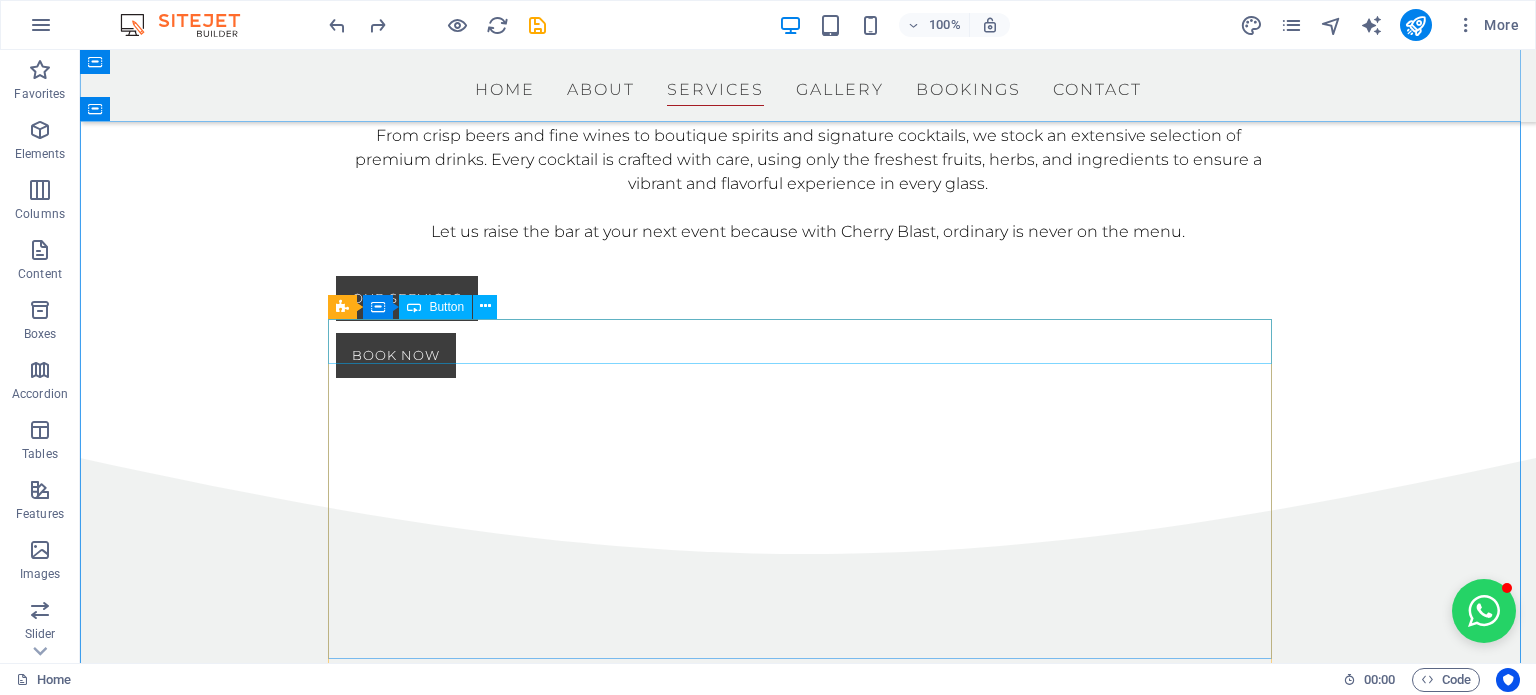 click on "Button label" at bounding box center (808, 806) 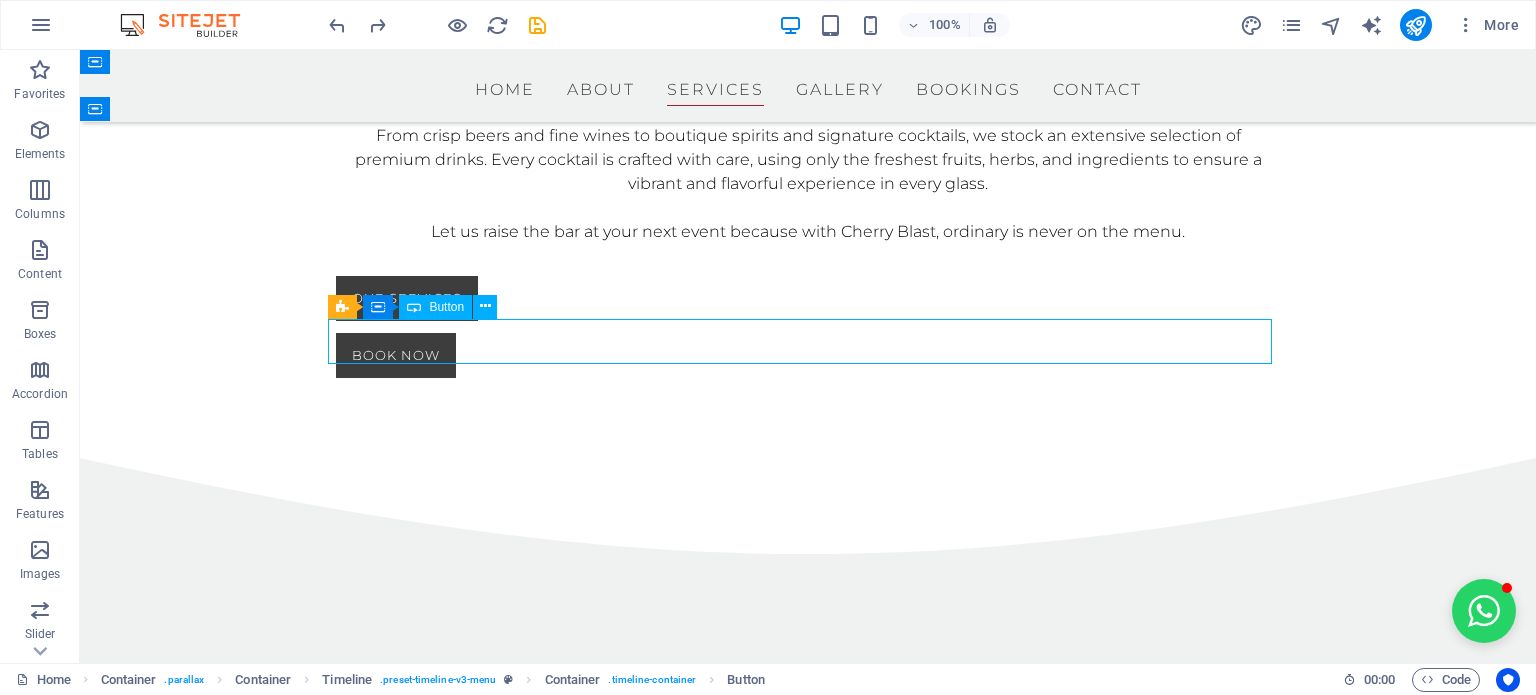 click on "Button label" at bounding box center [808, 806] 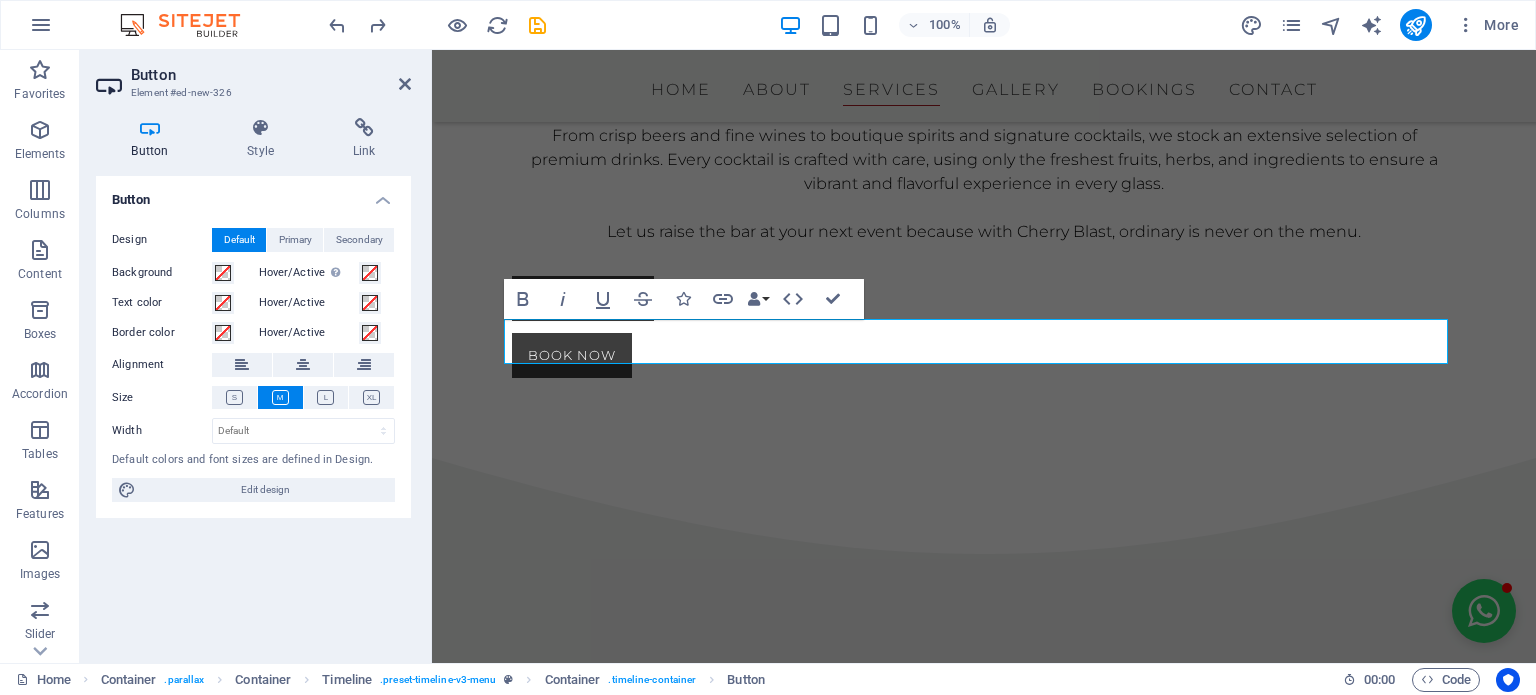 type 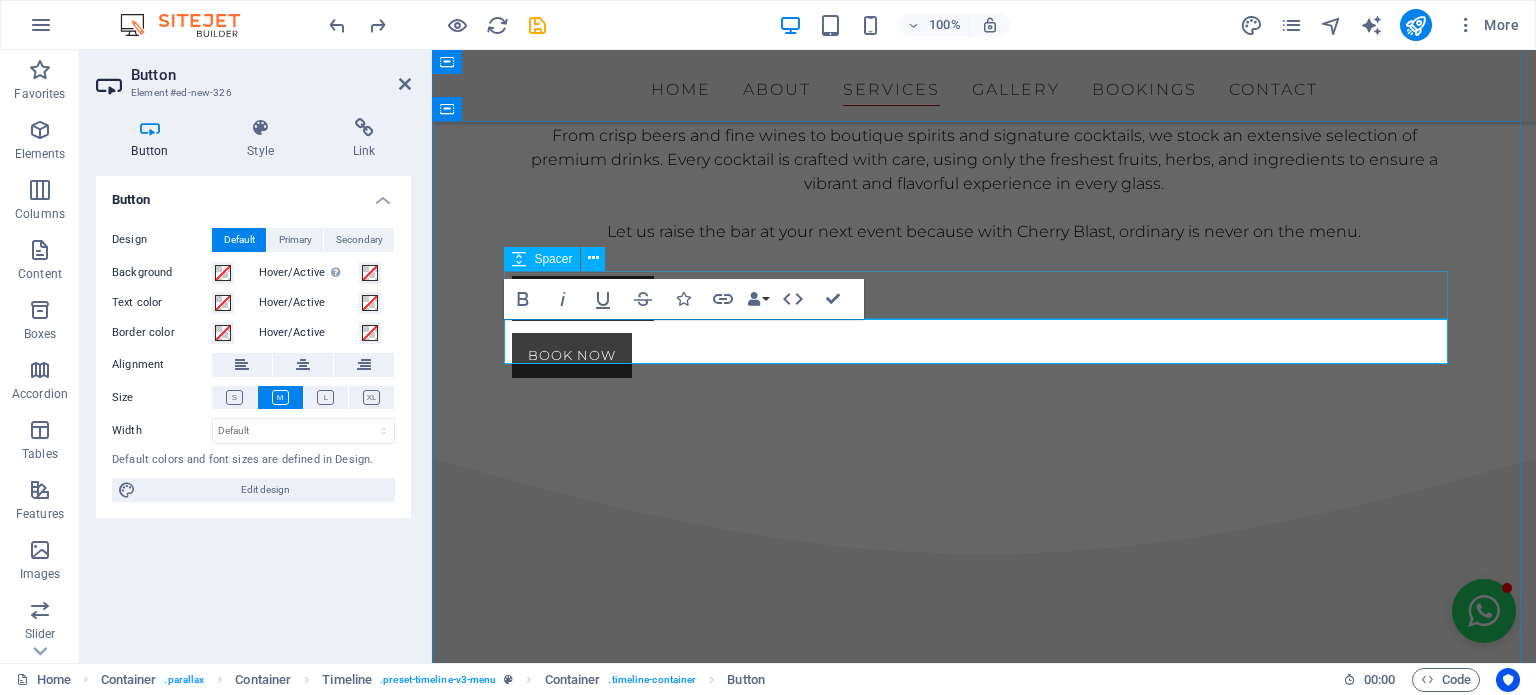click at bounding box center (984, 760) 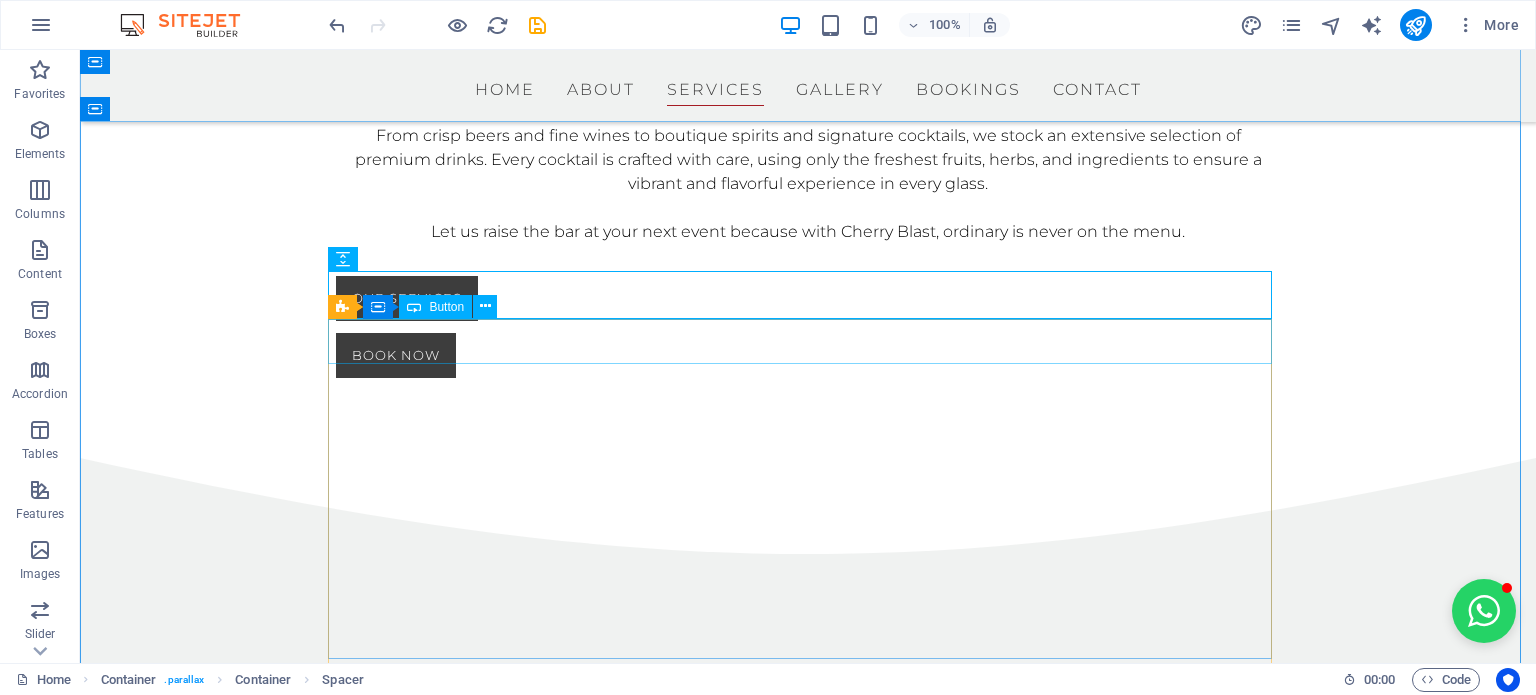 click on "[FIRST]" at bounding box center [808, 806] 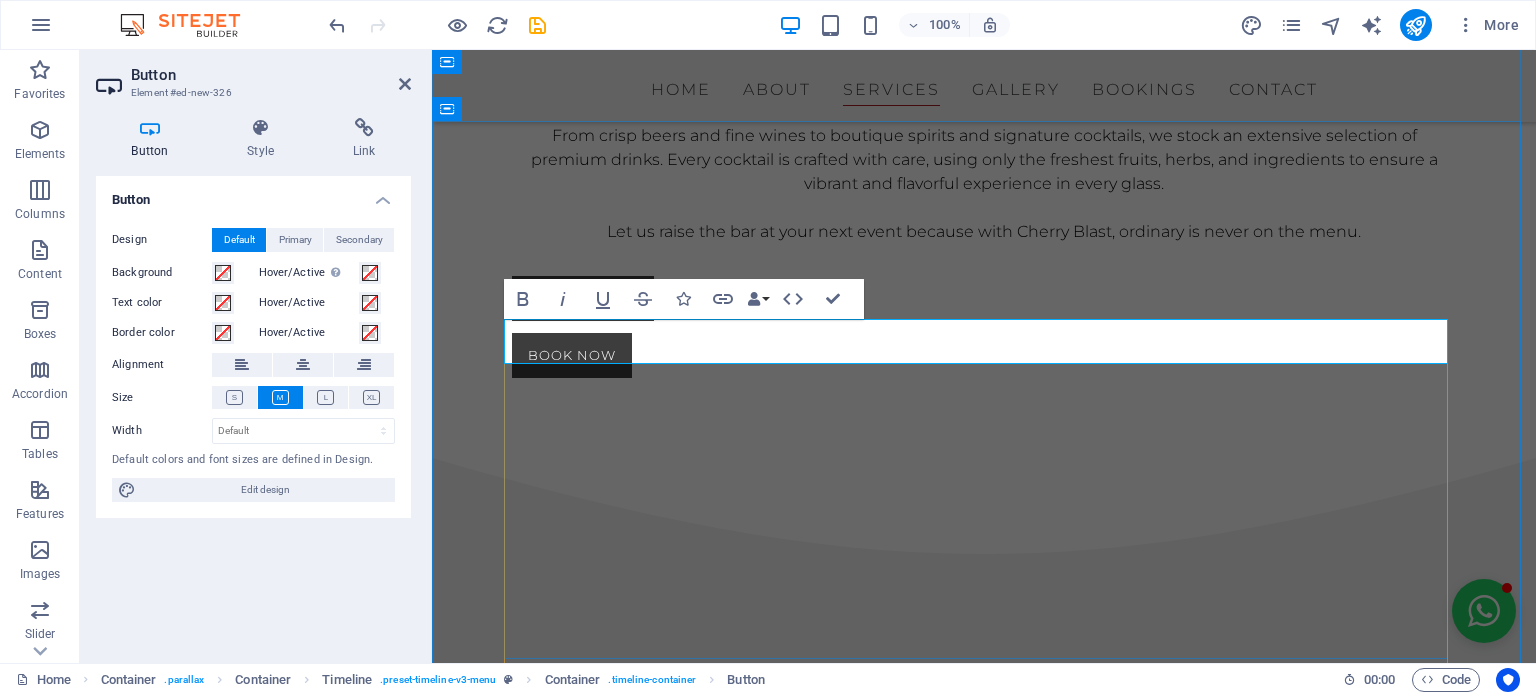 click on "[FIRST] Cocktail LED BARS At Cherry Blast, we’re all about style and experience and our LED bars are the ultimate showstoppers, turning heads at every event" at bounding box center (984, 1182) 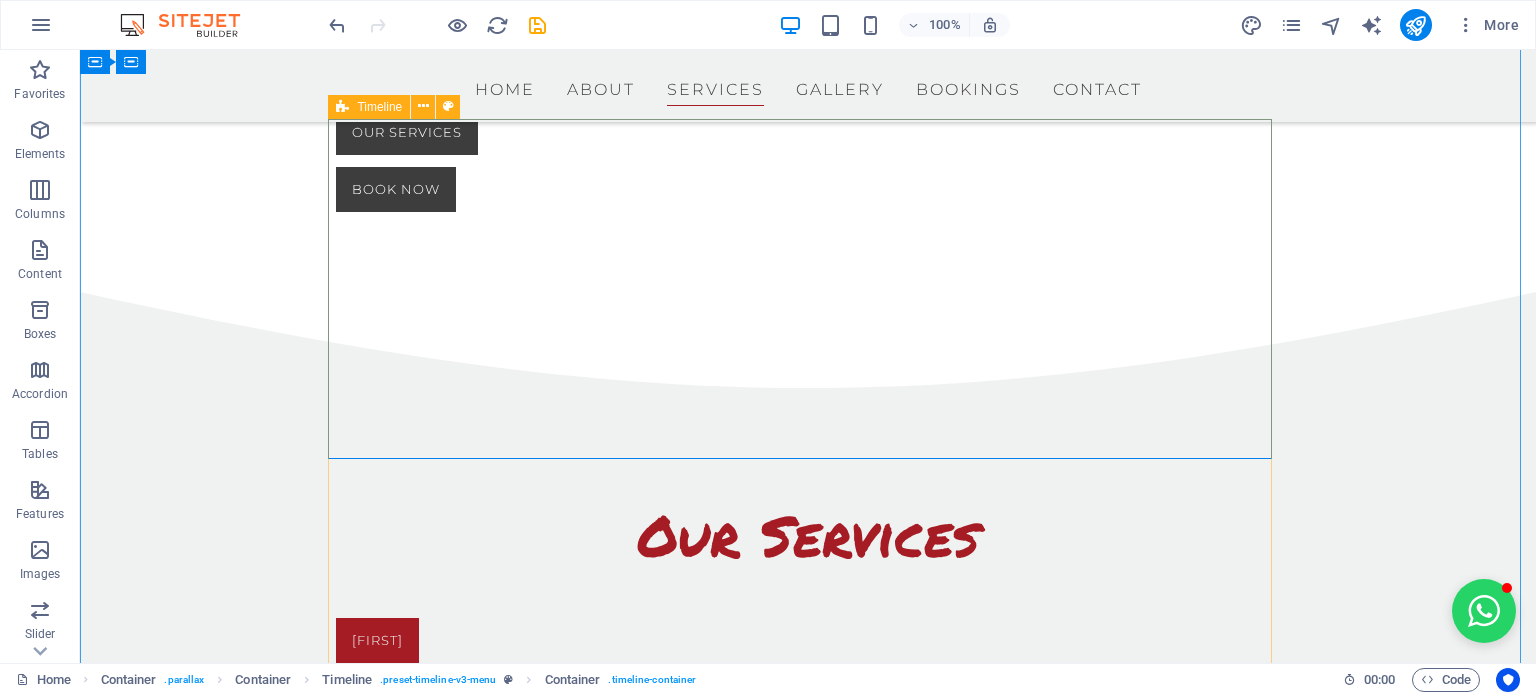 scroll, scrollTop: 1926, scrollLeft: 0, axis: vertical 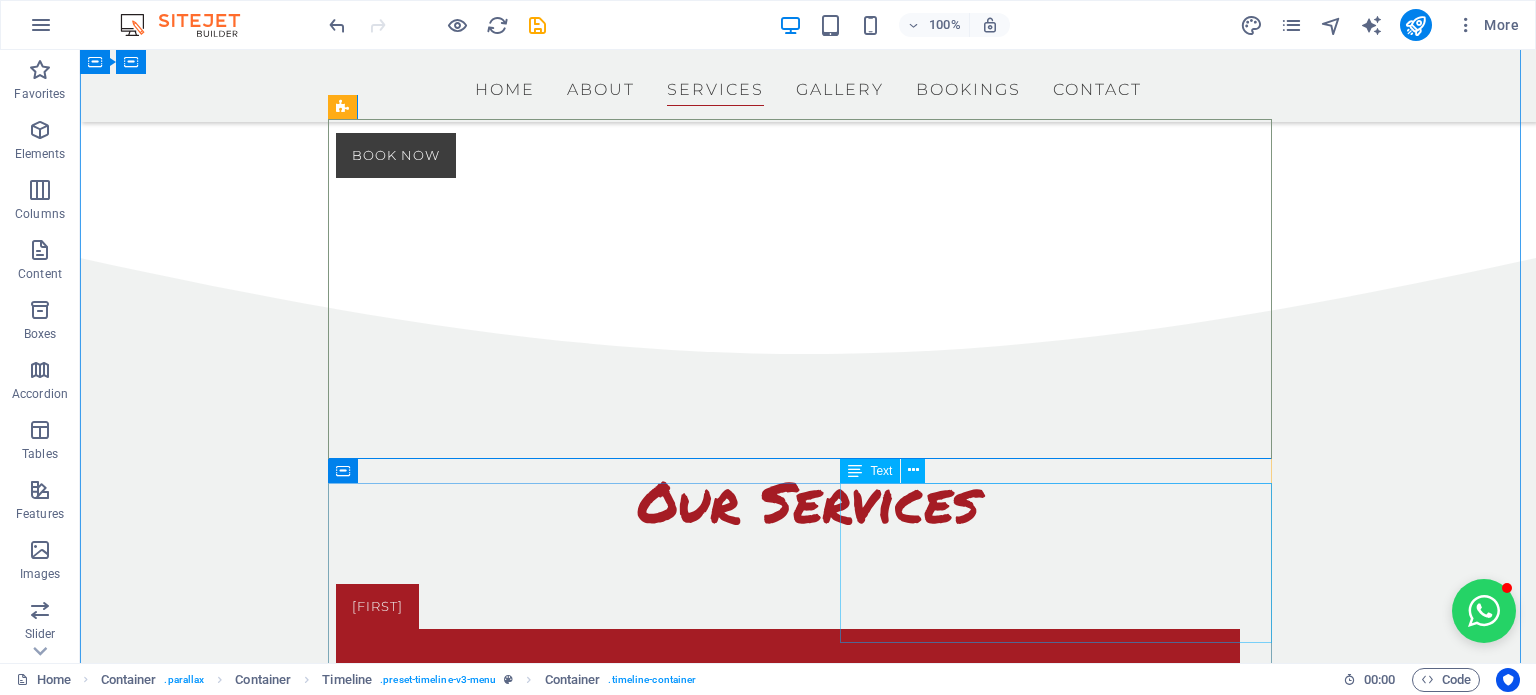 click on "BEER ON TAP We’ve got a variety of ice cold beers on tap. Perfect for keeping the good vibes flowing" at bounding box center (828, 1485) 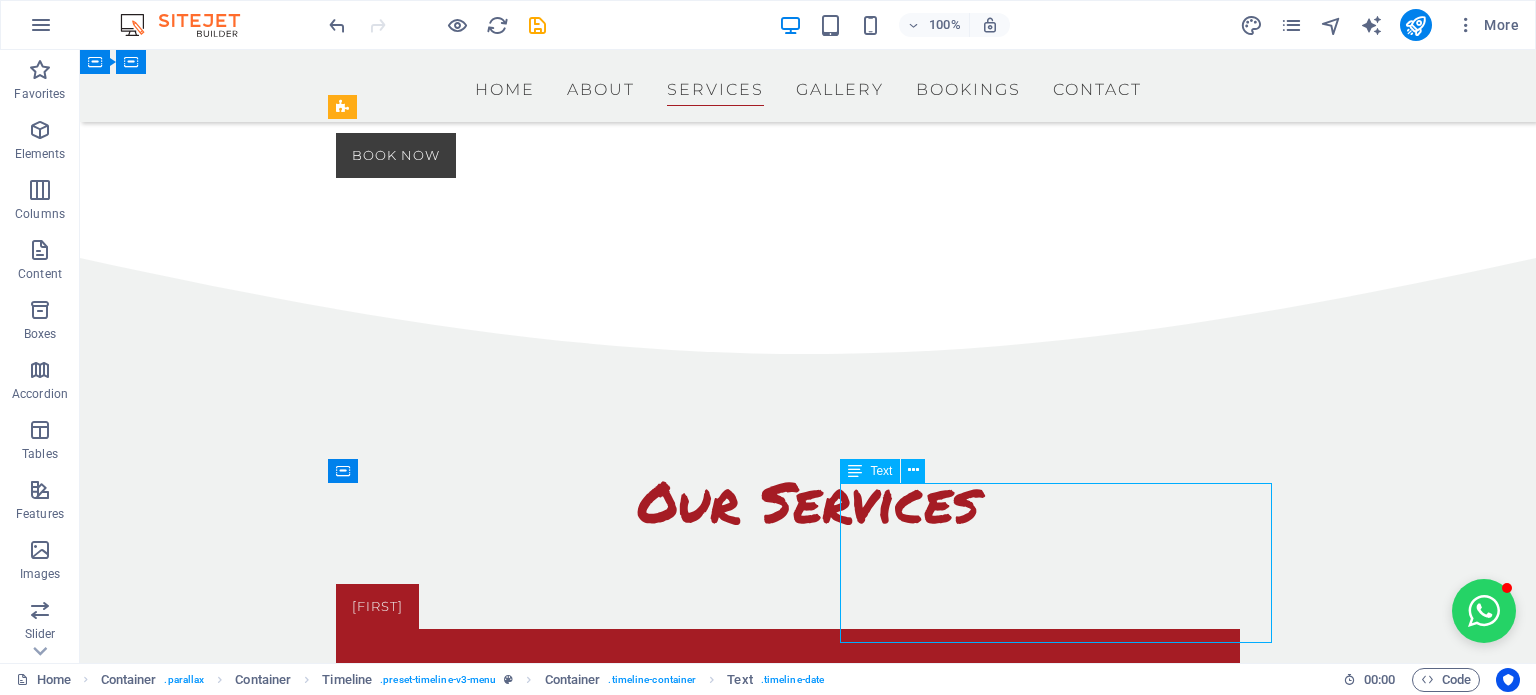 click on "BEER ON TAP We’ve got a variety of ice cold beers on tap. Perfect for keeping the good vibes flowing" at bounding box center (828, 1485) 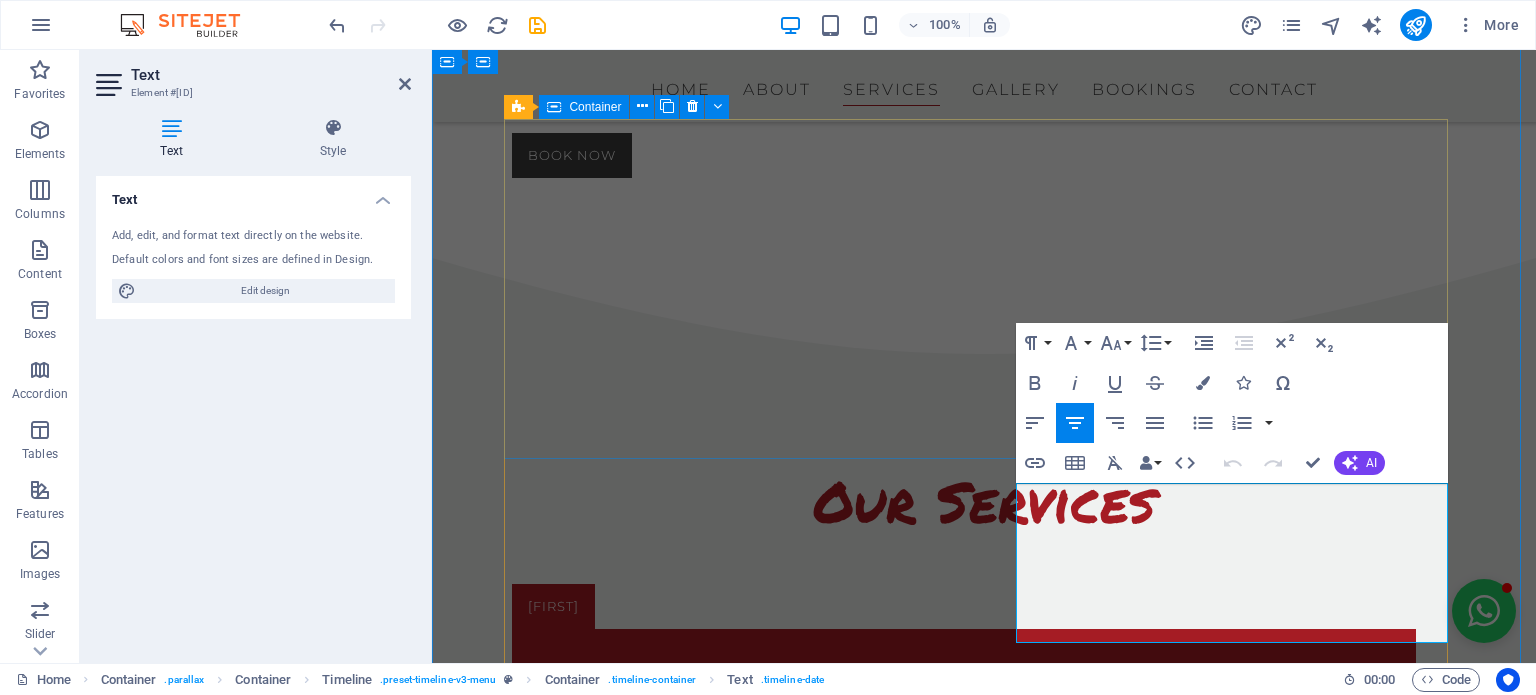 click on "[FIRST] Cocktail LED BARS At Cherry Blast, we’re all about style and experience and our LED bars are the ultimate showstoppers, turning heads at every event" at bounding box center [984, 982] 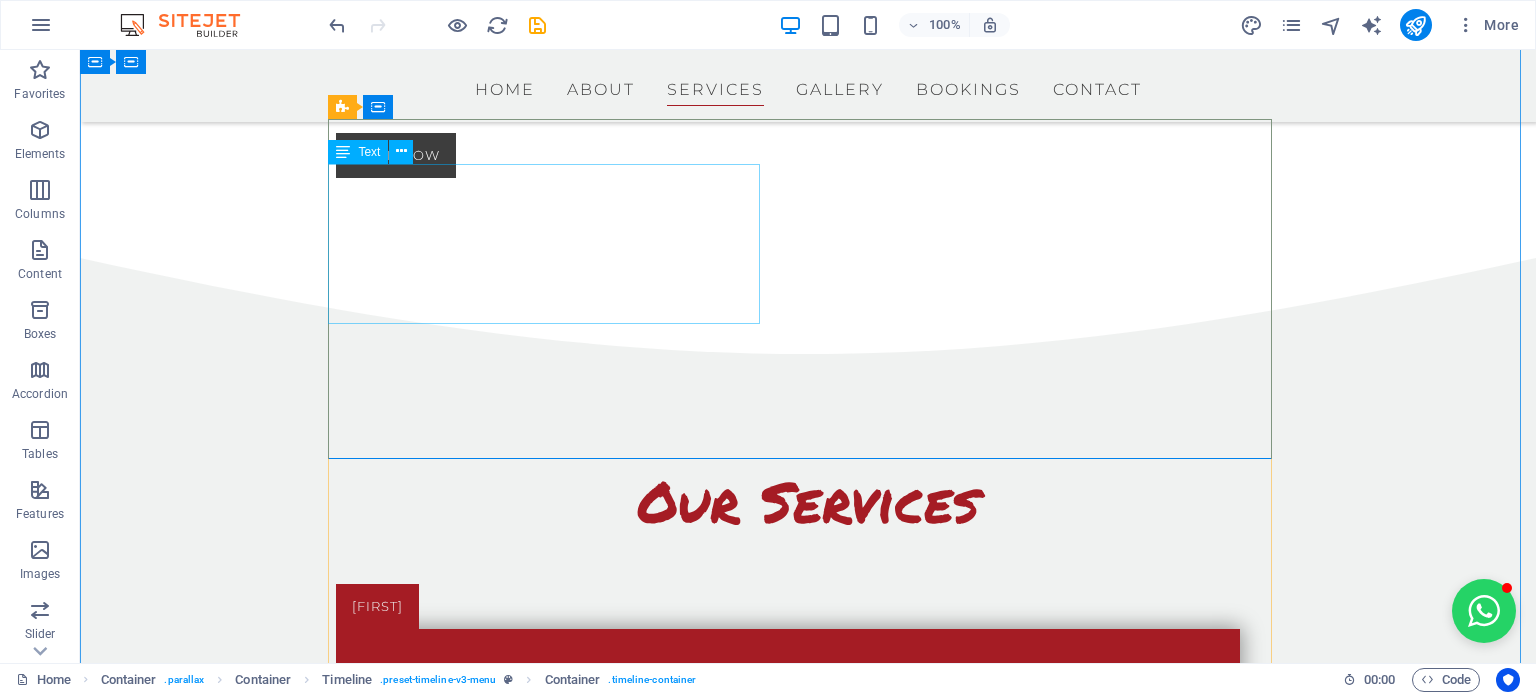 click on "Cocktail LED BARS At Cherry Blast, we’re all about style and experience and our LED bars are the ultimate showstoppers, turning heads at every event" at bounding box center (788, 709) 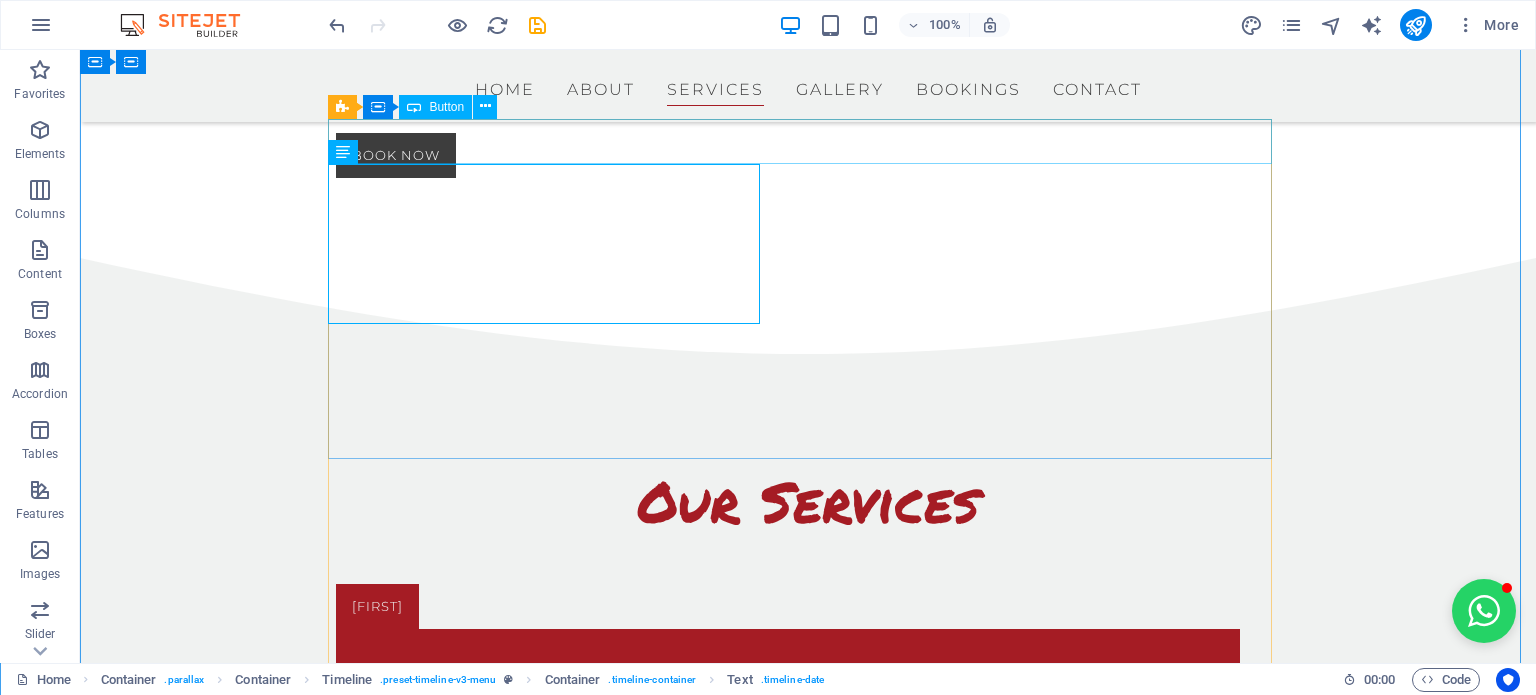 click on "[FIRST]" at bounding box center (808, 606) 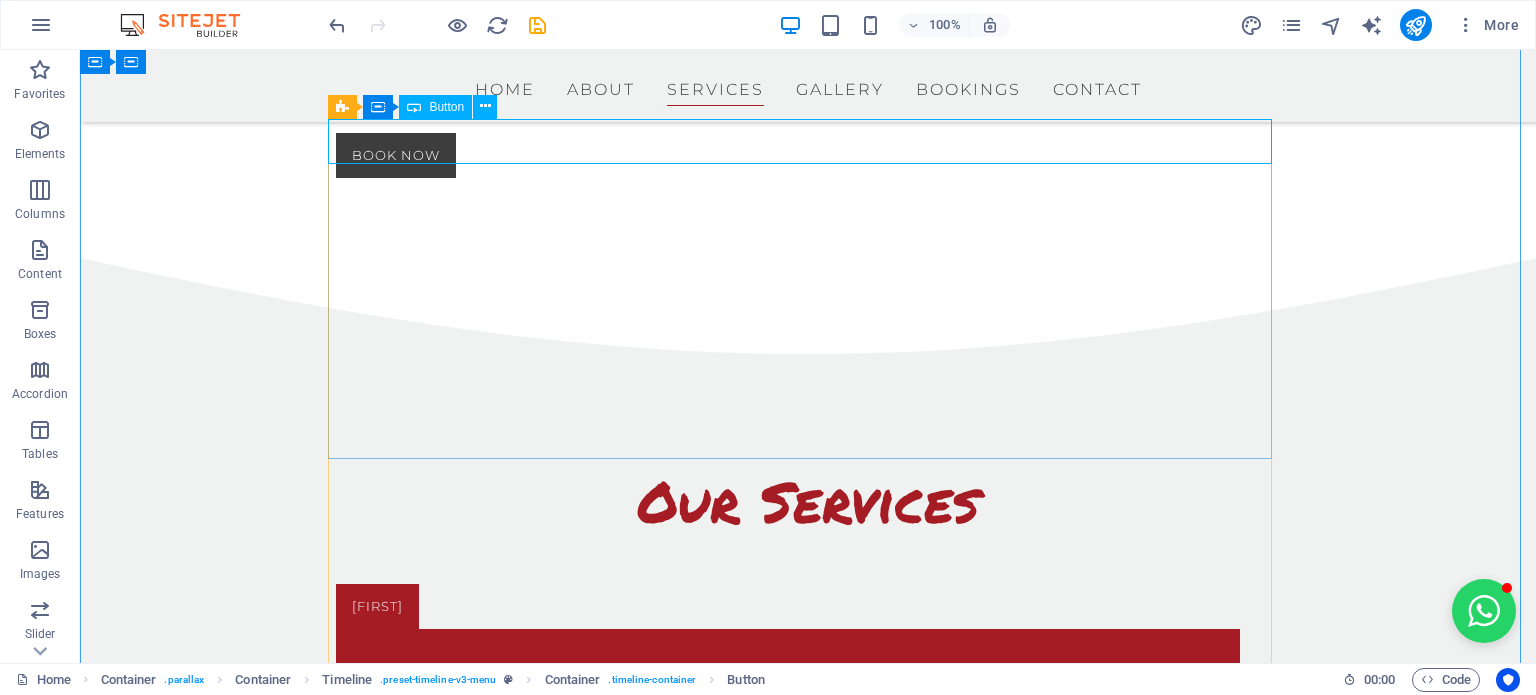 click on "[FIRST]" at bounding box center [808, 606] 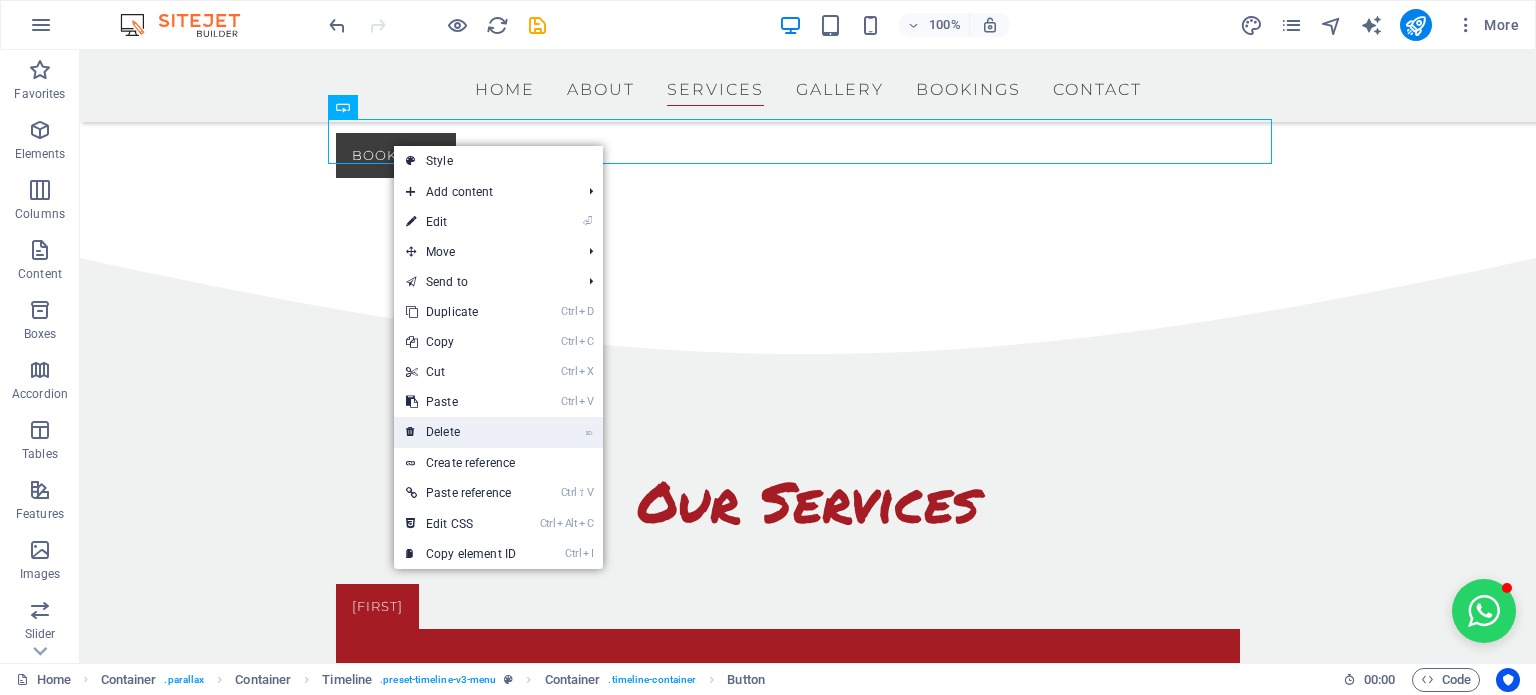 click on "⌦  Delete" at bounding box center [461, 432] 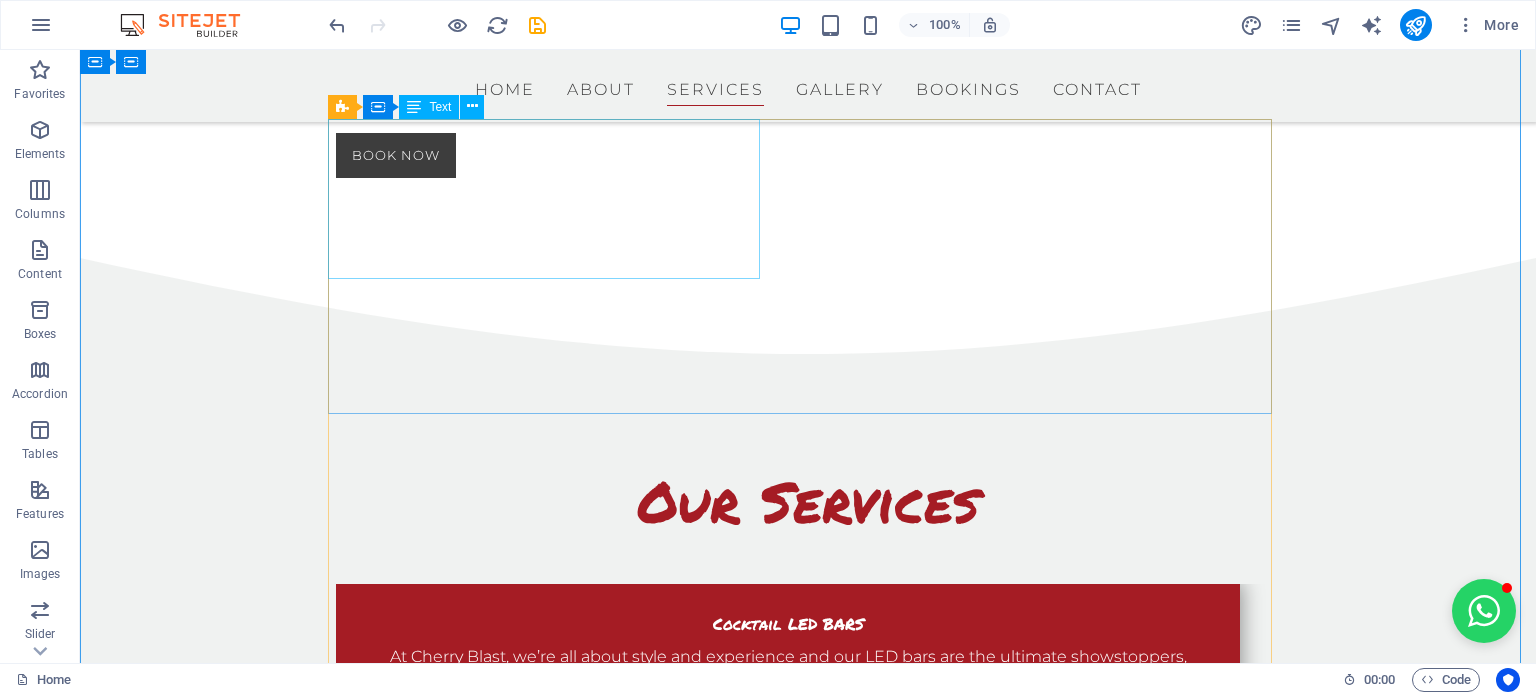 click on "Cocktail LED BARS At Cherry Blast, we’re all about style and experience and our LED bars are the ultimate showstoppers, turning heads at every event" at bounding box center [788, 664] 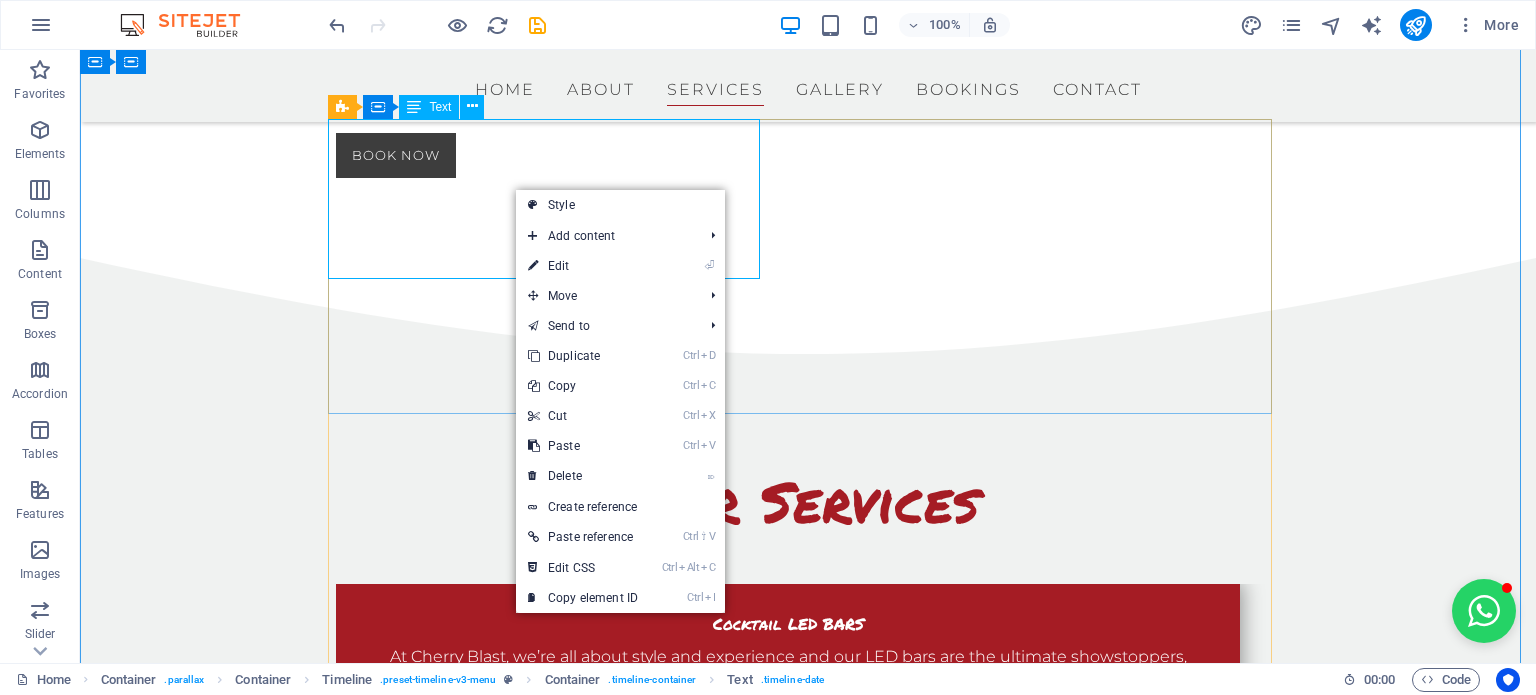 click on "Cocktail LED BARS At Cherry Blast, we’re all about style and experience and our LED bars are the ultimate showstoppers, turning heads at every event" at bounding box center (788, 664) 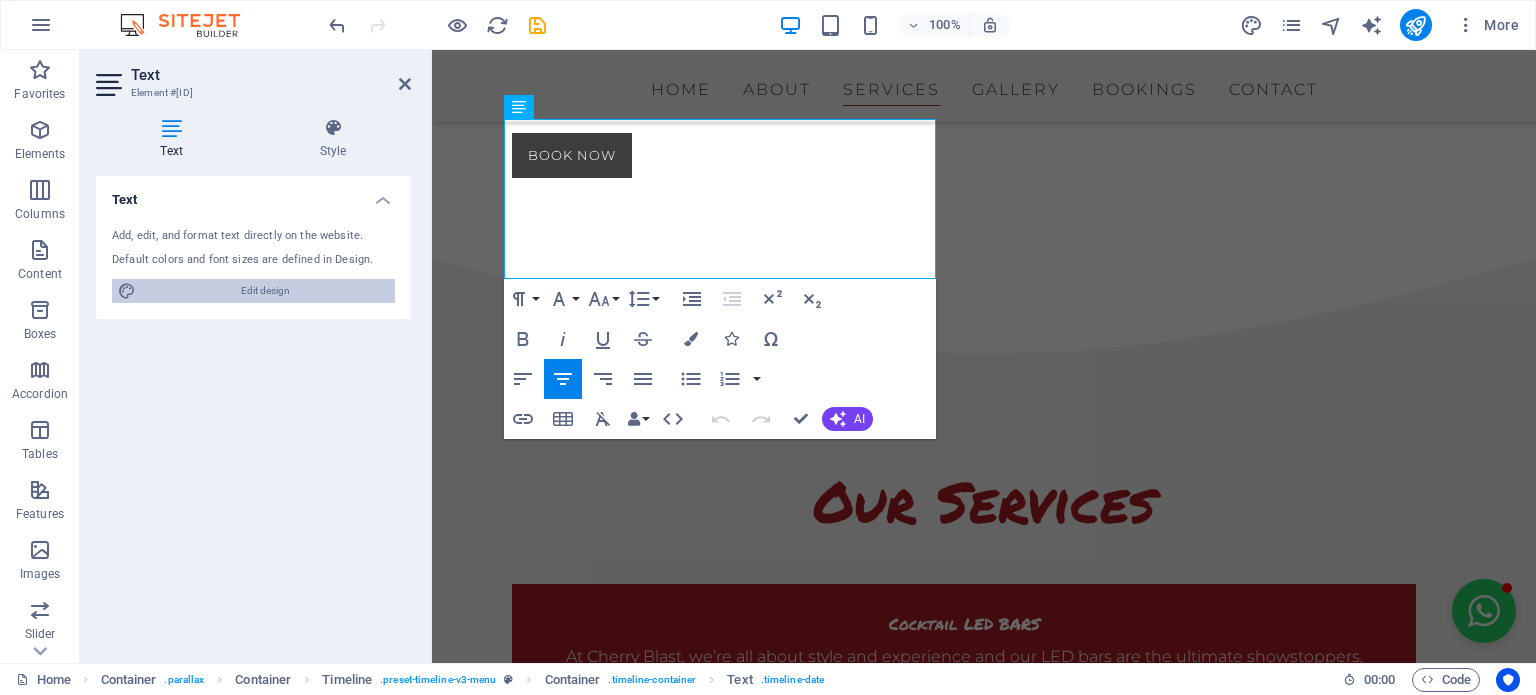 click on "Edit design" at bounding box center [265, 291] 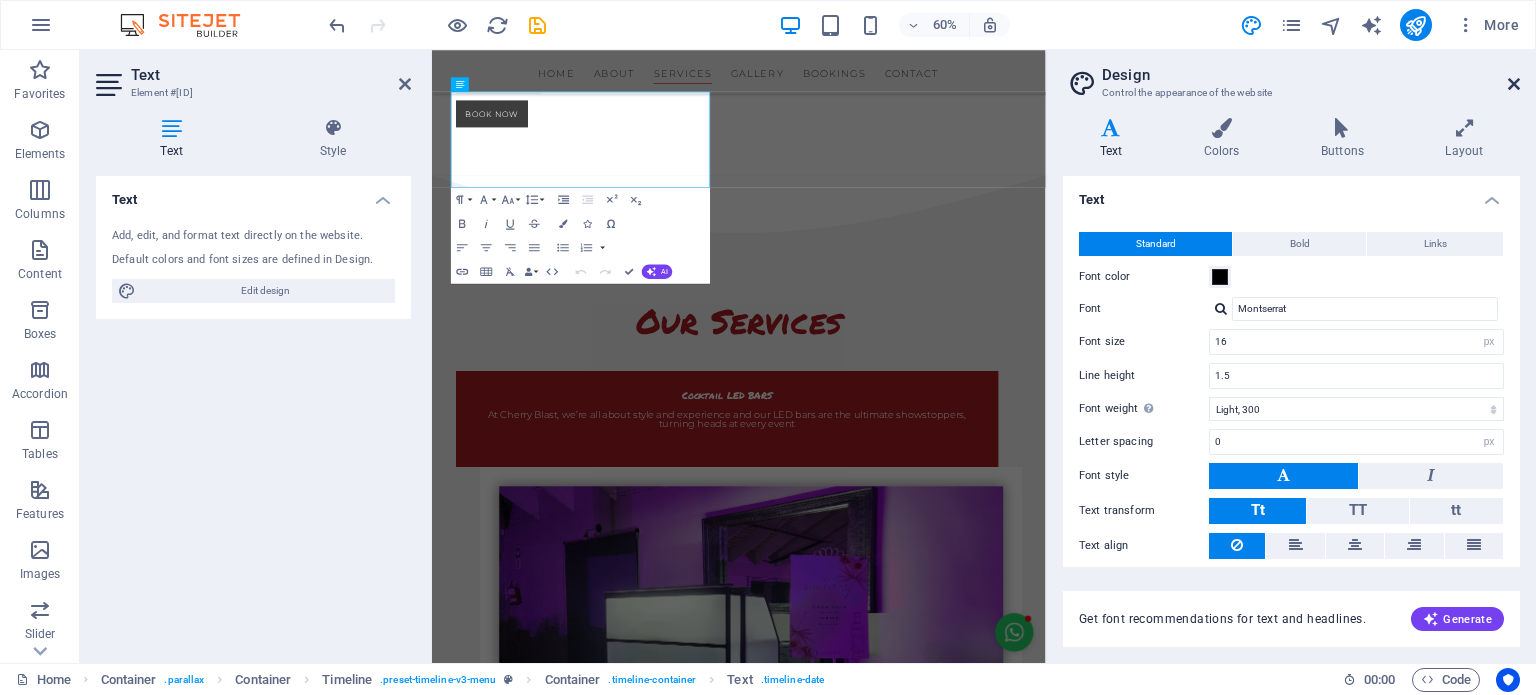 click at bounding box center (1514, 84) 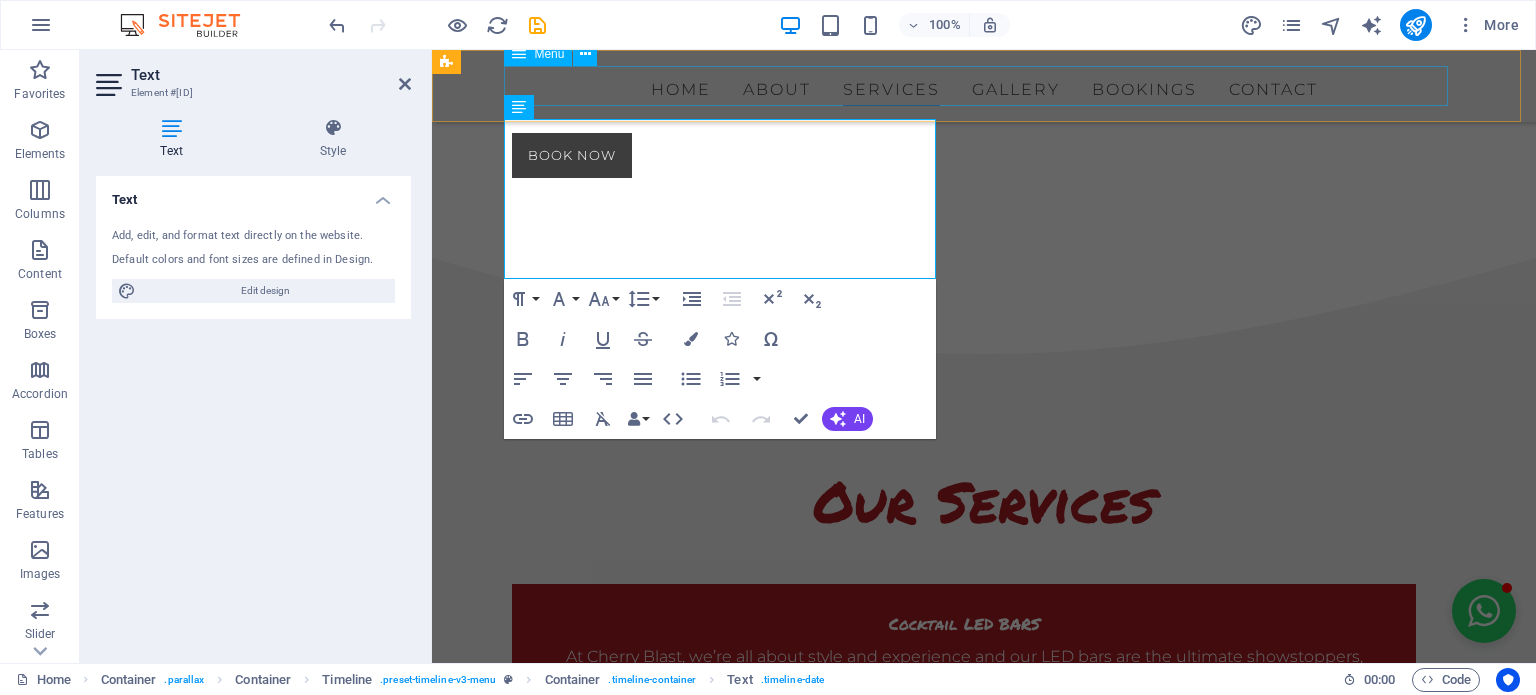 click on "Home About Services Gallery Bookings Contact" at bounding box center (984, 86) 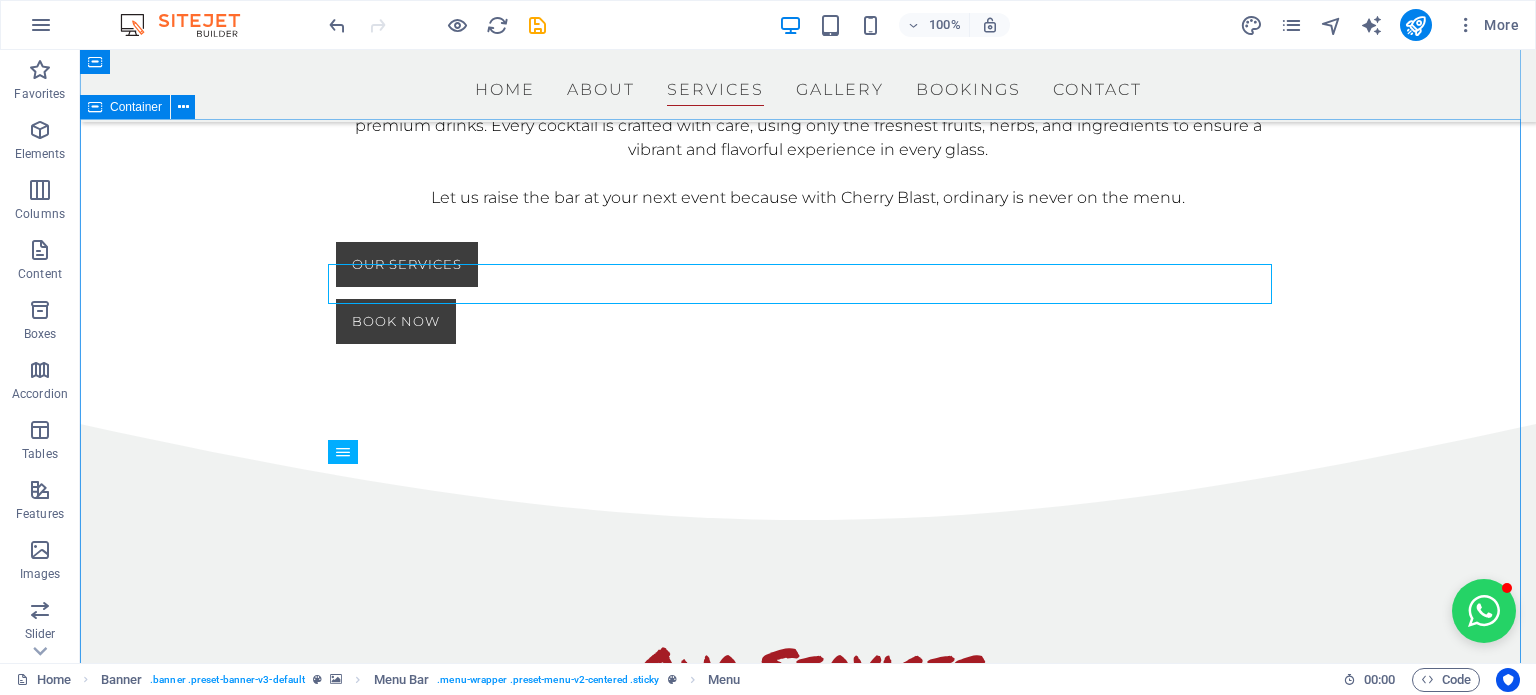 scroll, scrollTop: 1726, scrollLeft: 0, axis: vertical 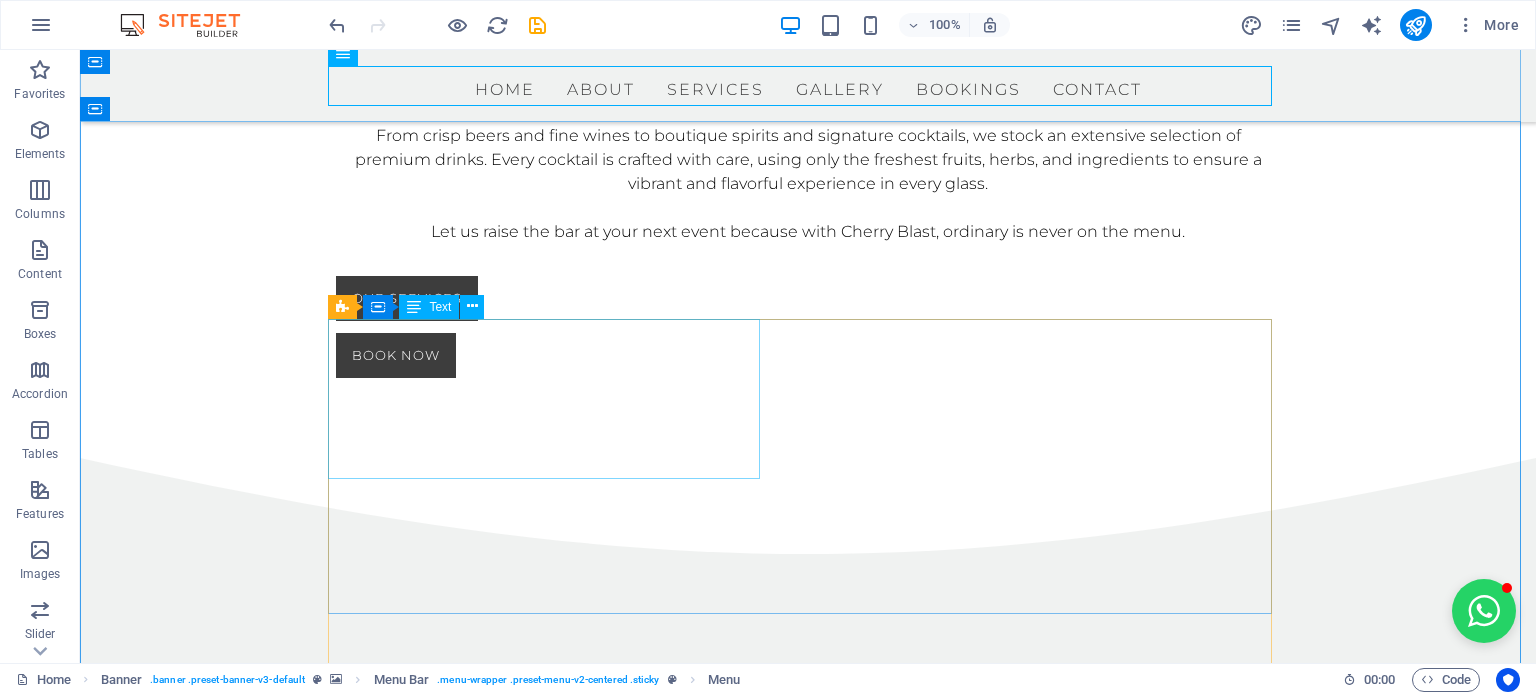 click on "Cocktail LED BARS At Cherry Blast, we’re all about style and experience and our LED bars are the ultimate showstoppers, turning heads at every event" at bounding box center (788, 864) 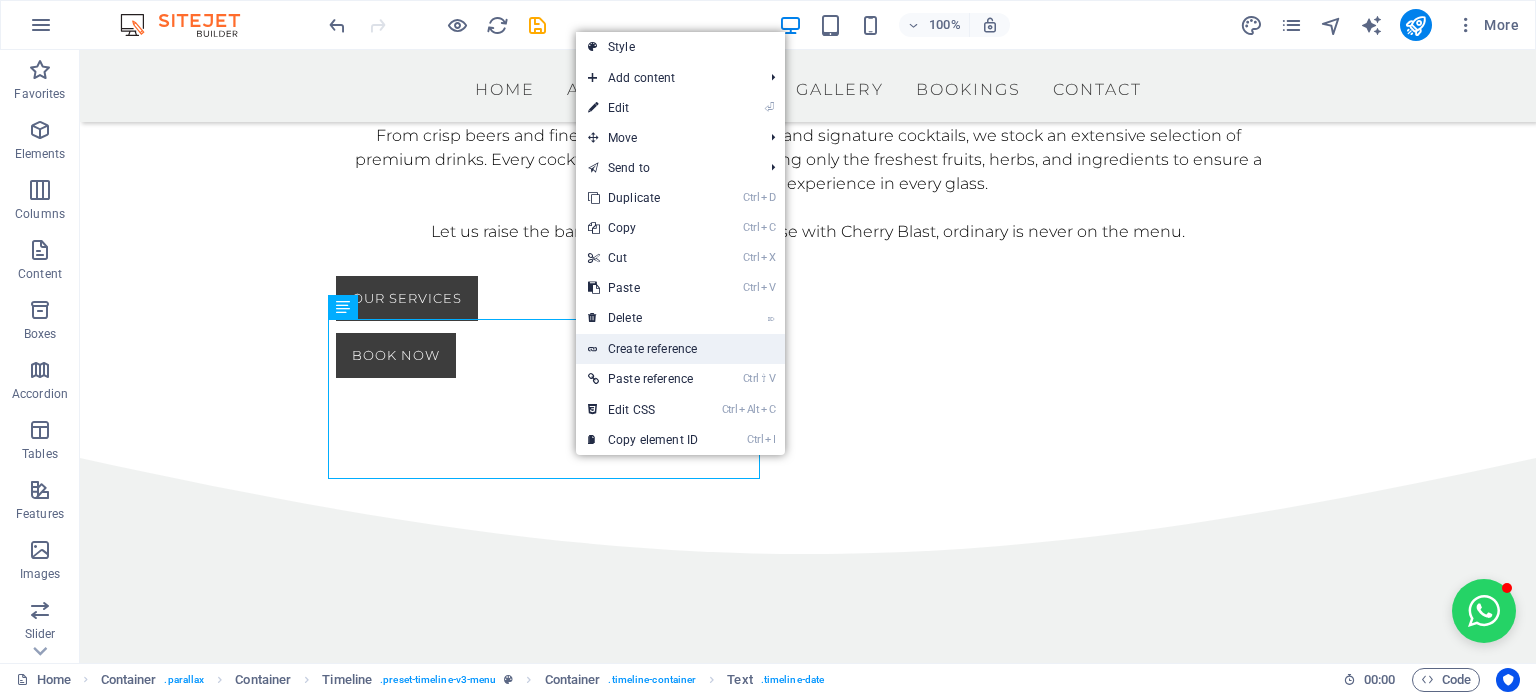 click on "Create reference" at bounding box center [680, 349] 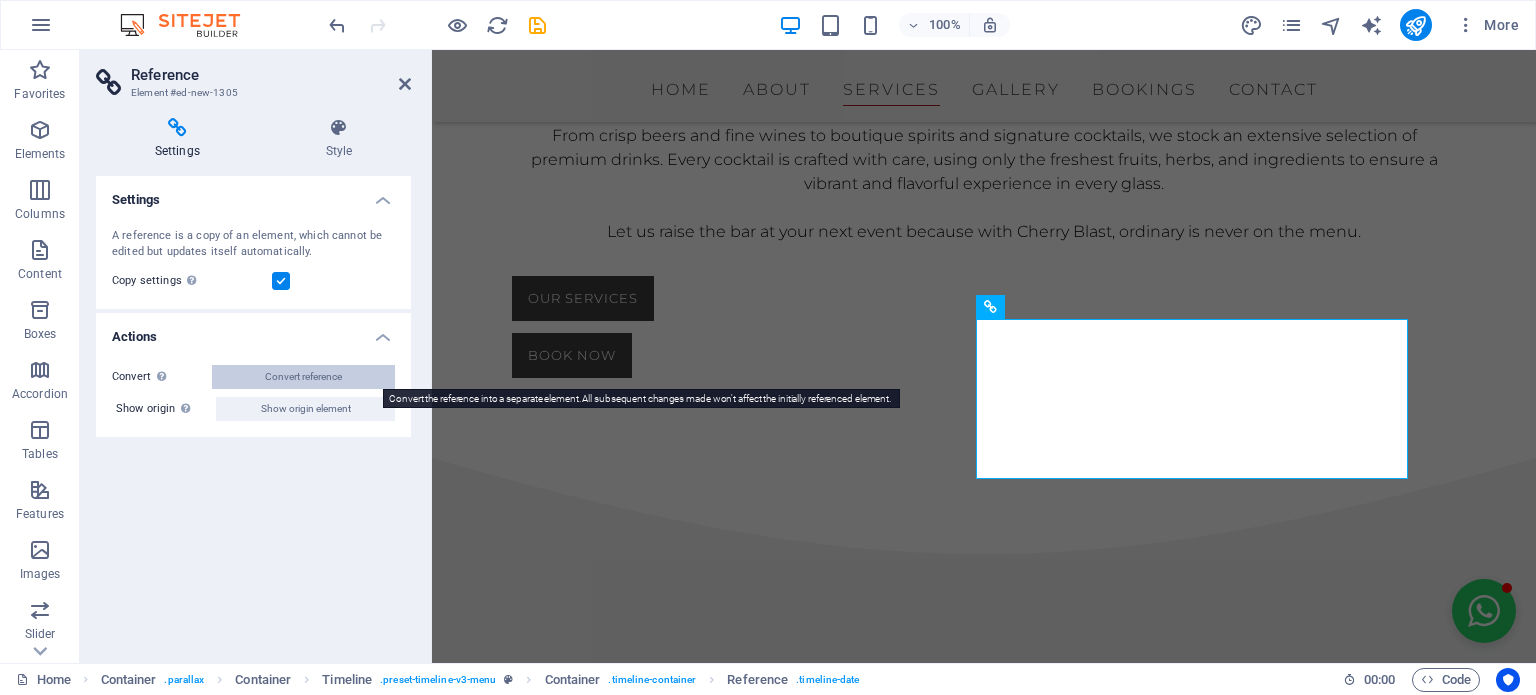 click on "Convert reference" at bounding box center (303, 377) 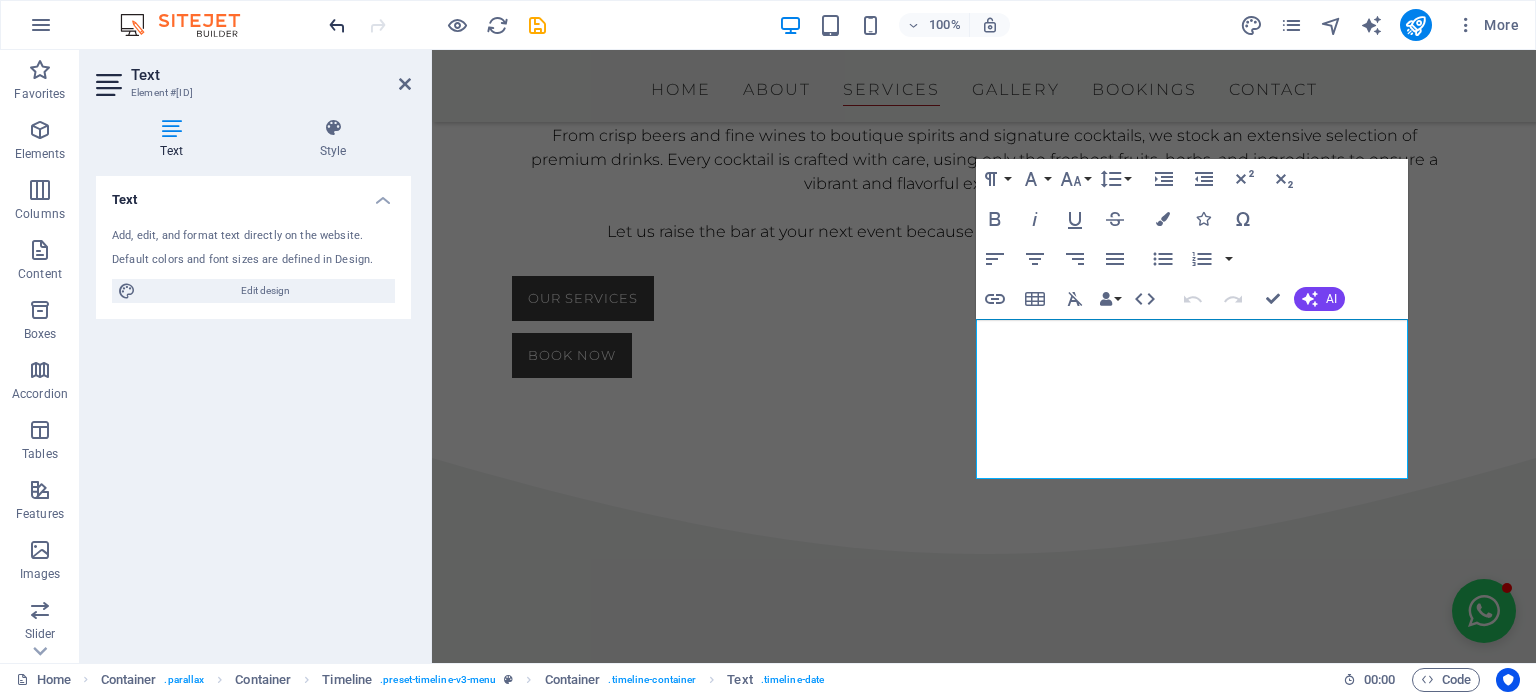 click at bounding box center [337, 25] 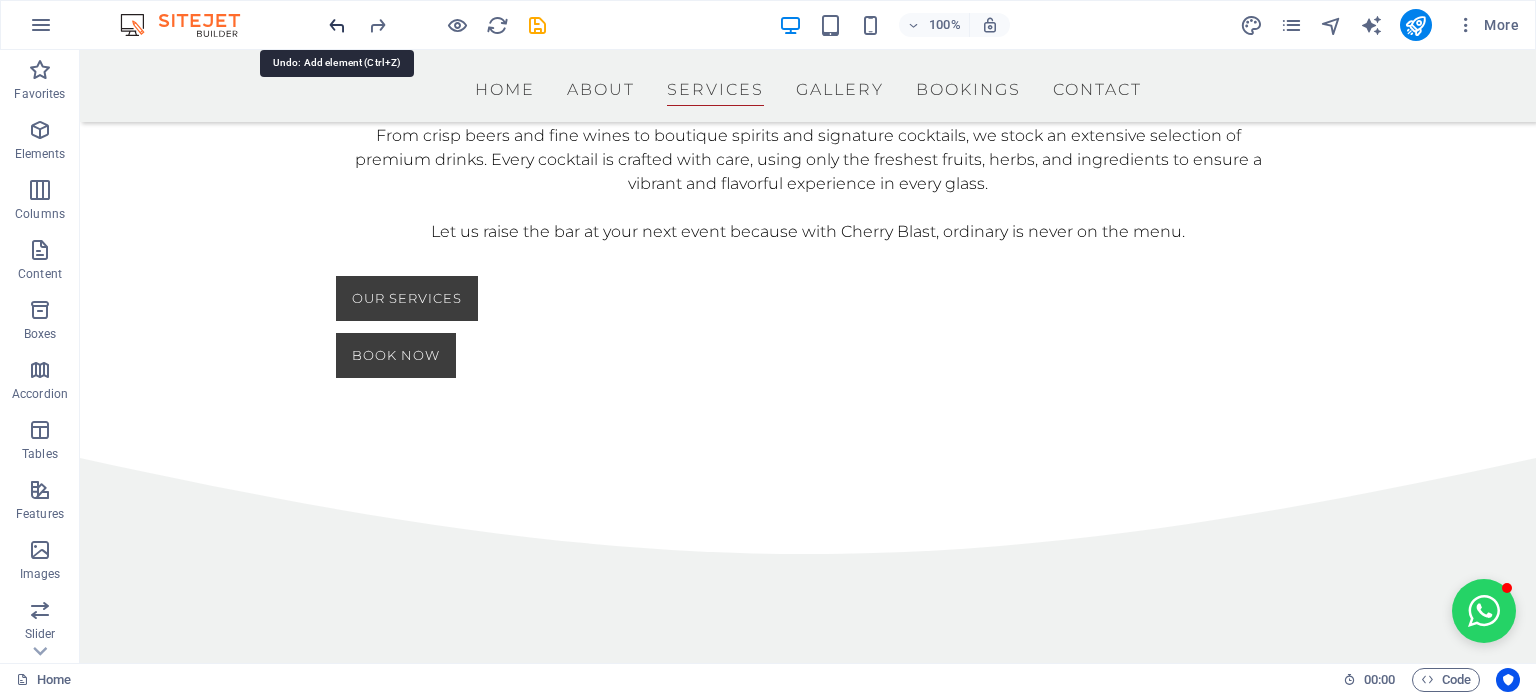 click at bounding box center [337, 25] 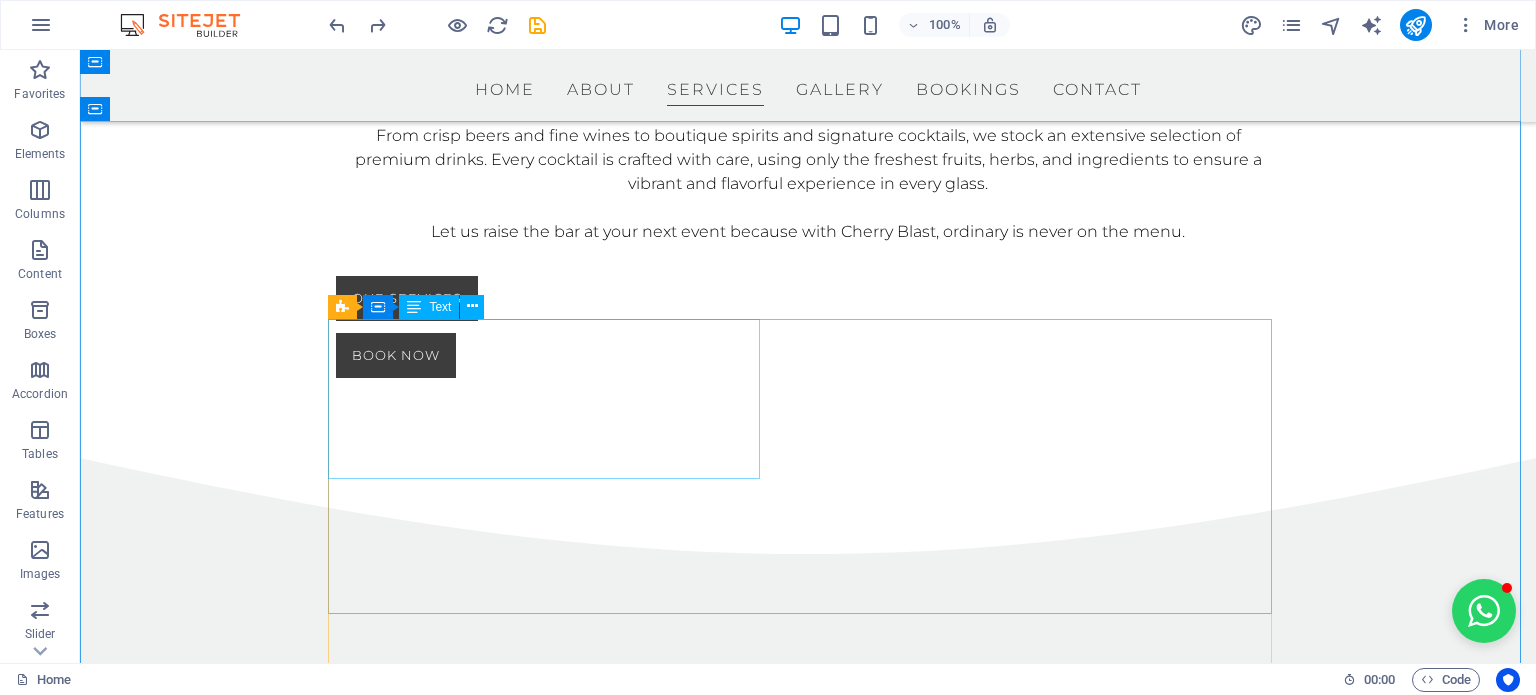 click on "Cocktail LED BARS At Cherry Blast, we’re all about style and experience and our LED bars are the ultimate showstoppers, turning heads at every event" at bounding box center (788, 864) 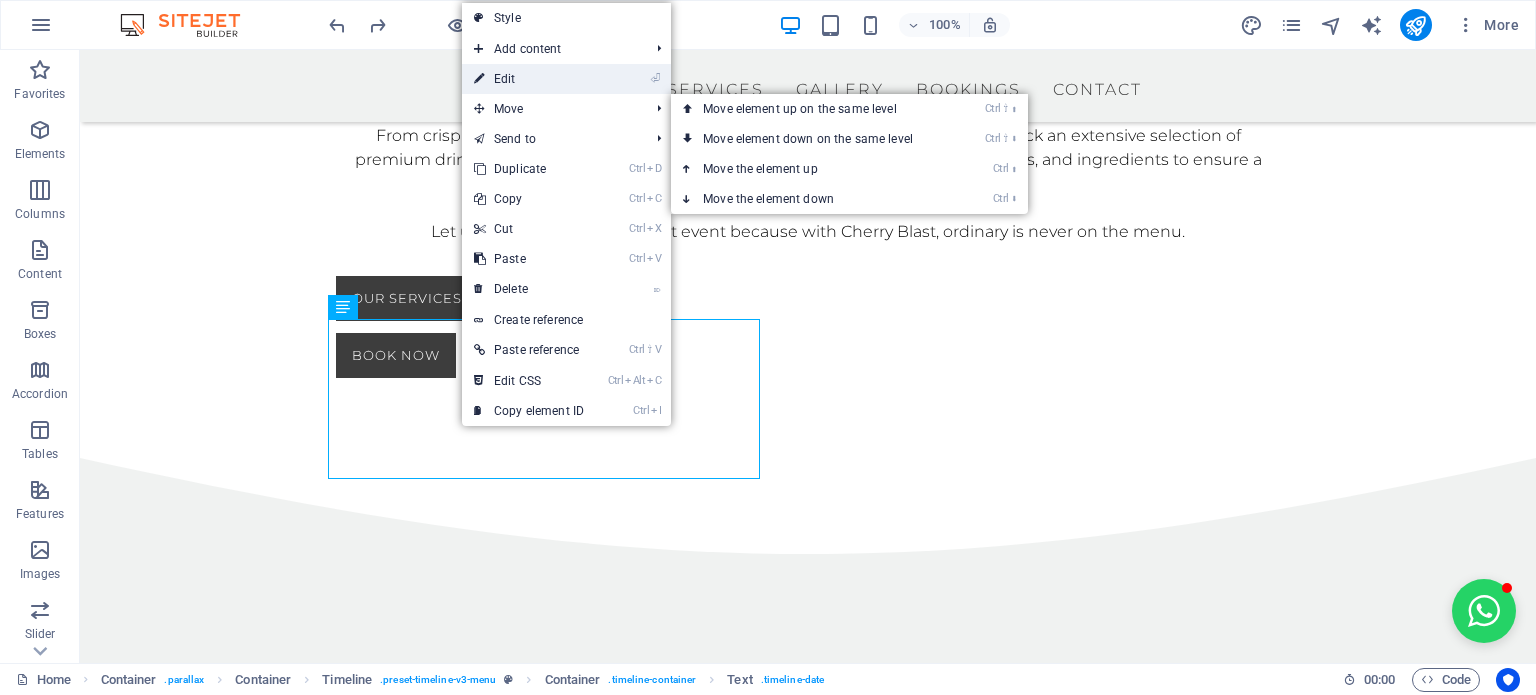 click on "⏎  Edit" at bounding box center [529, 79] 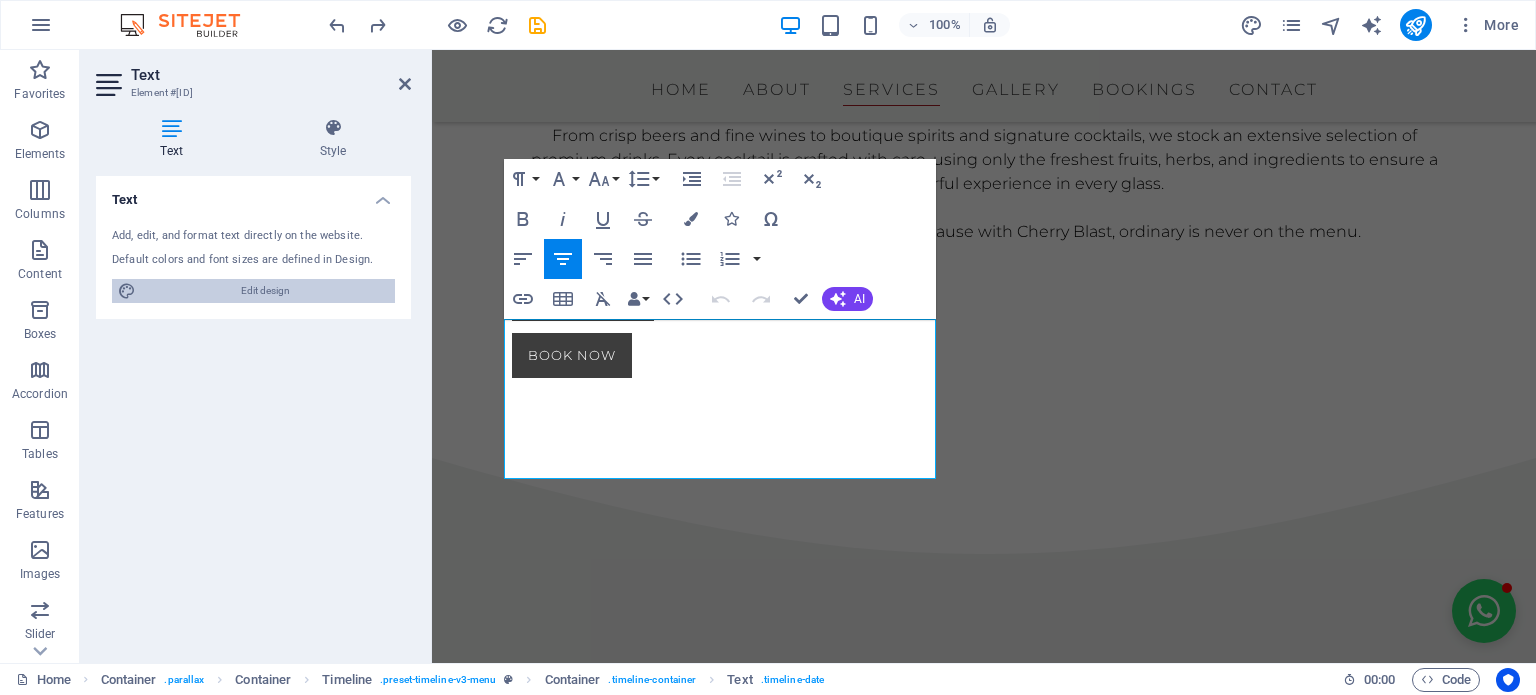 click on "Edit design" at bounding box center (265, 291) 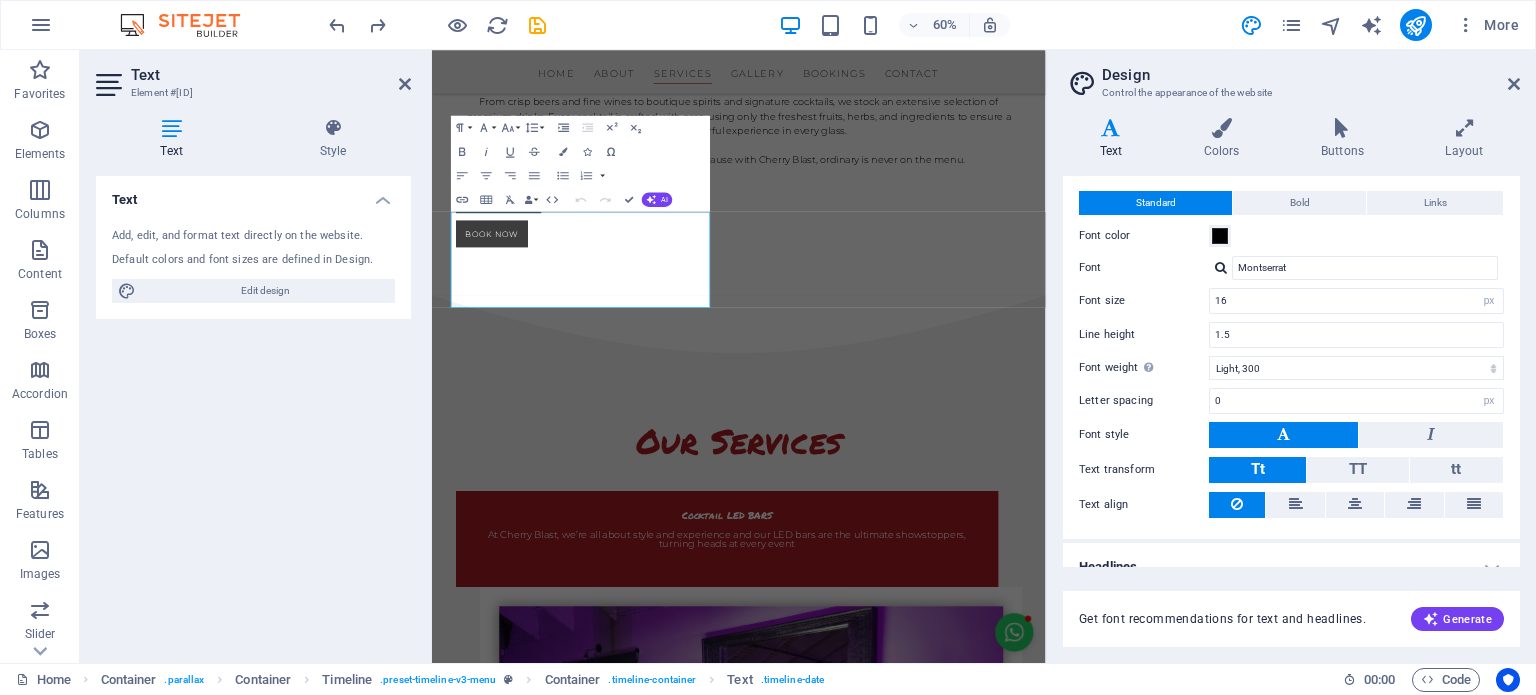 scroll, scrollTop: 61, scrollLeft: 0, axis: vertical 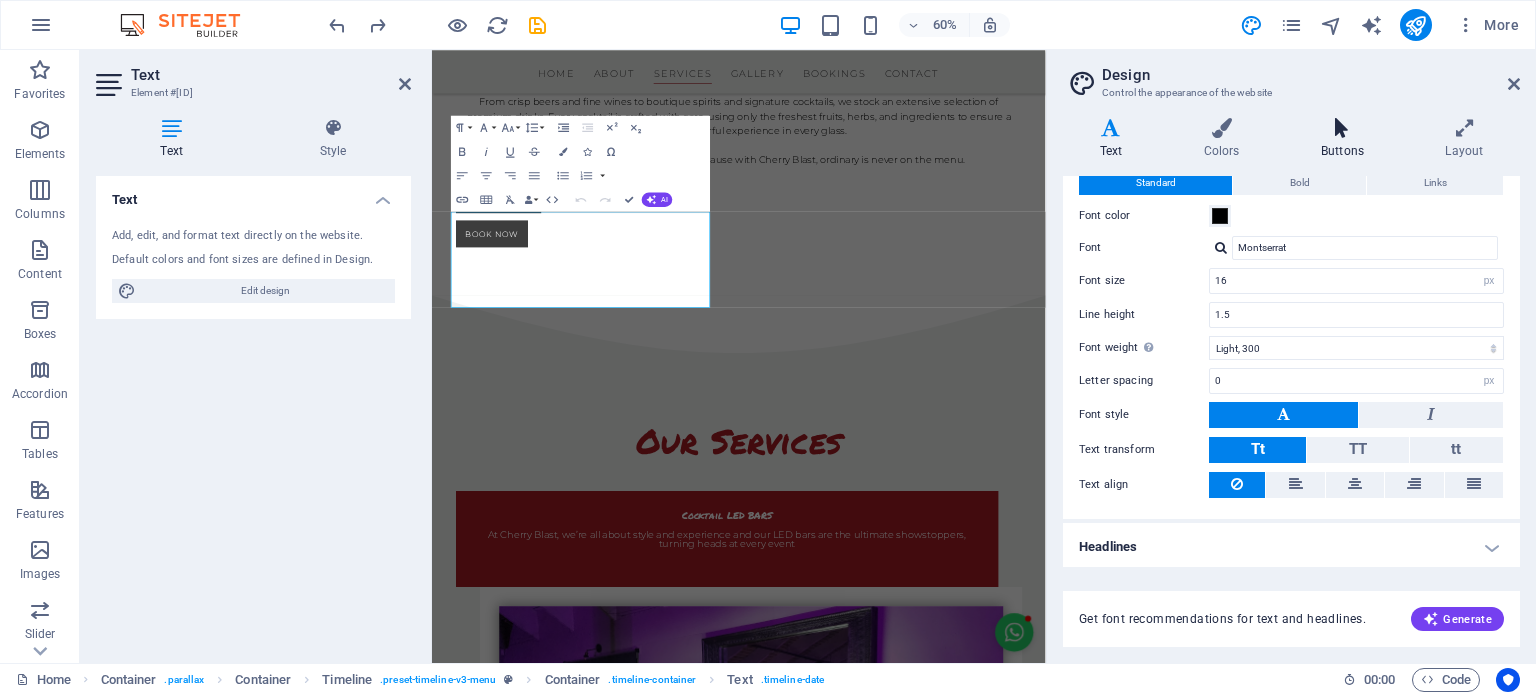 click on "Buttons" at bounding box center (1346, 139) 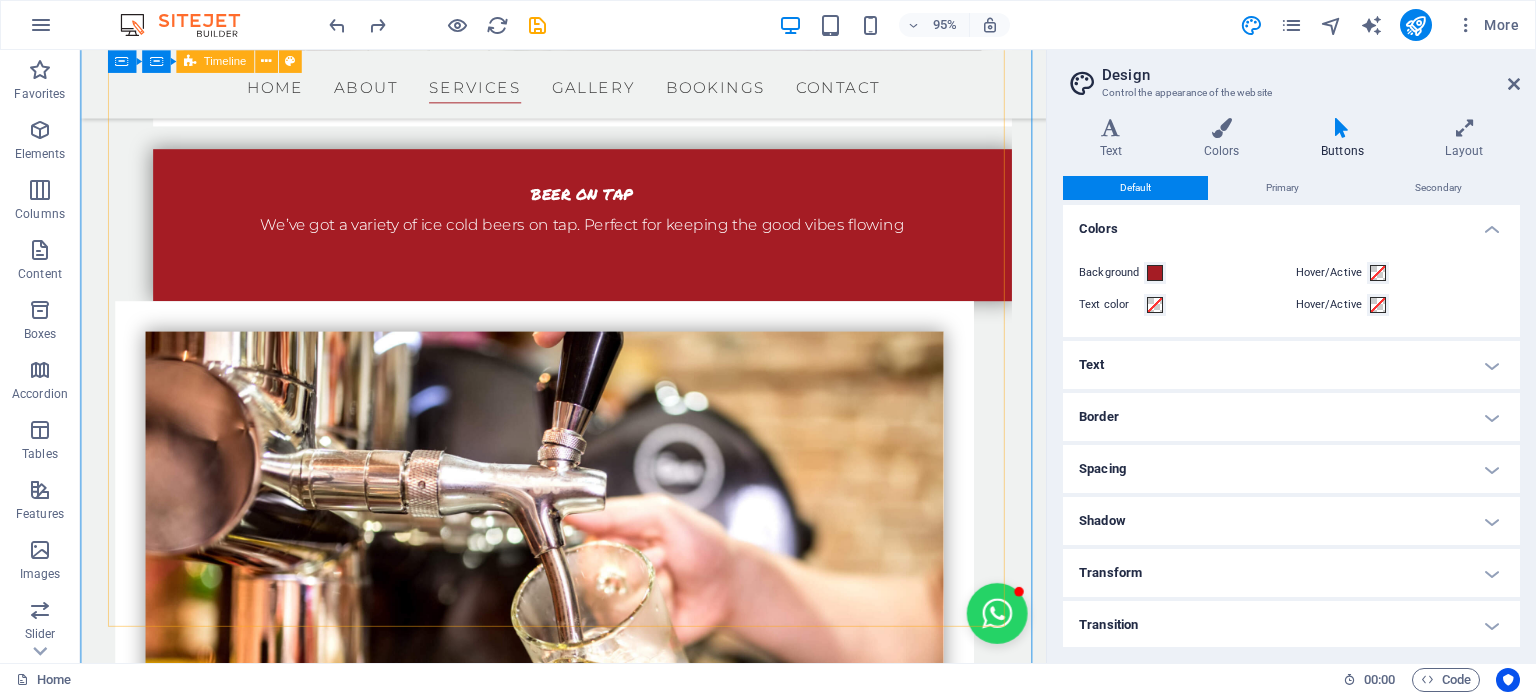scroll, scrollTop: 3126, scrollLeft: 0, axis: vertical 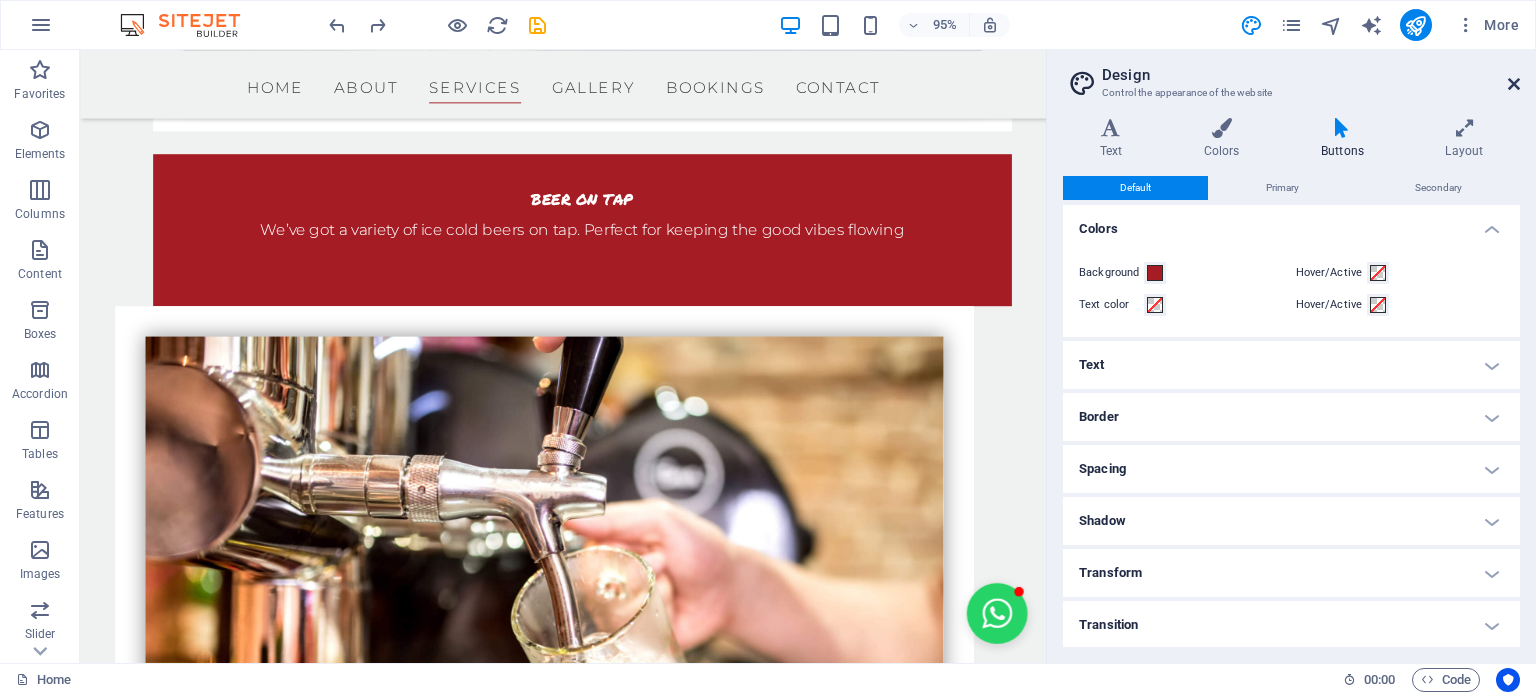 click at bounding box center (1514, 84) 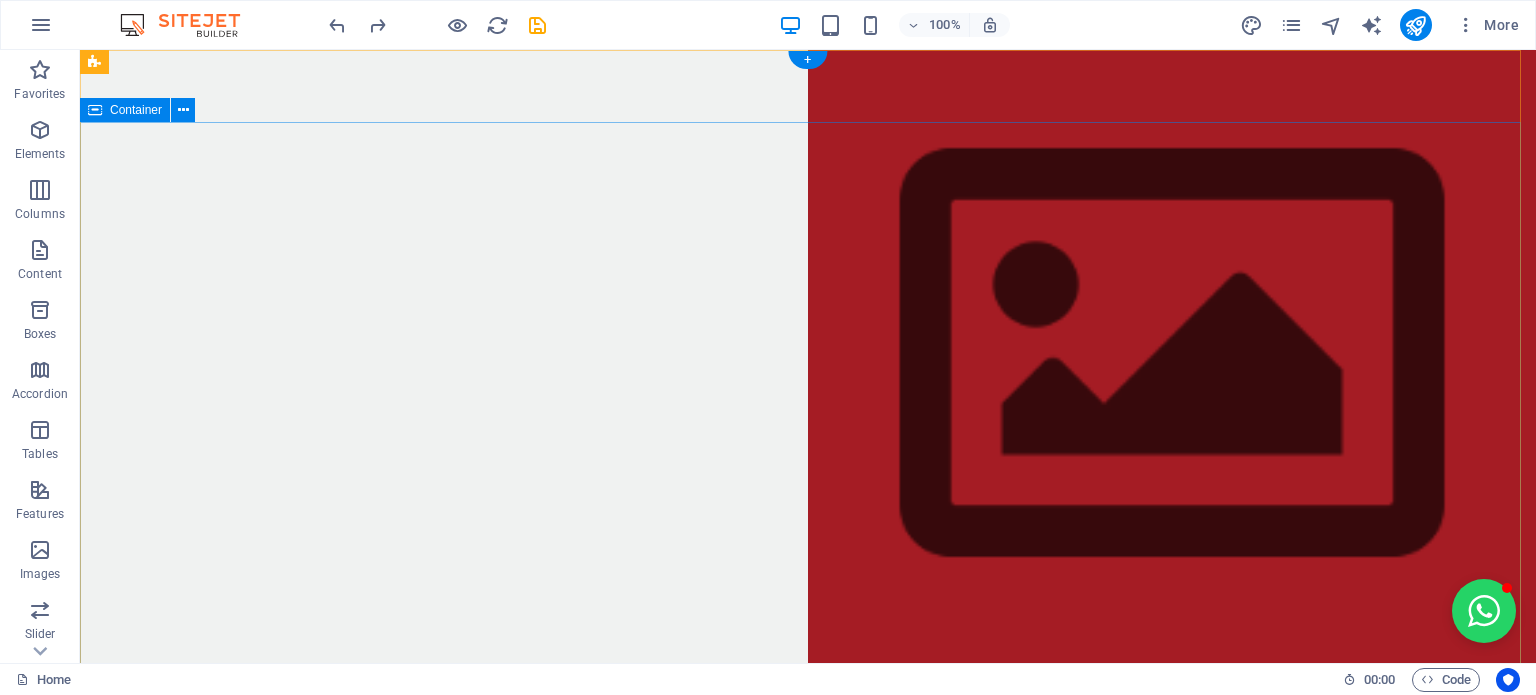 scroll, scrollTop: 0, scrollLeft: 0, axis: both 